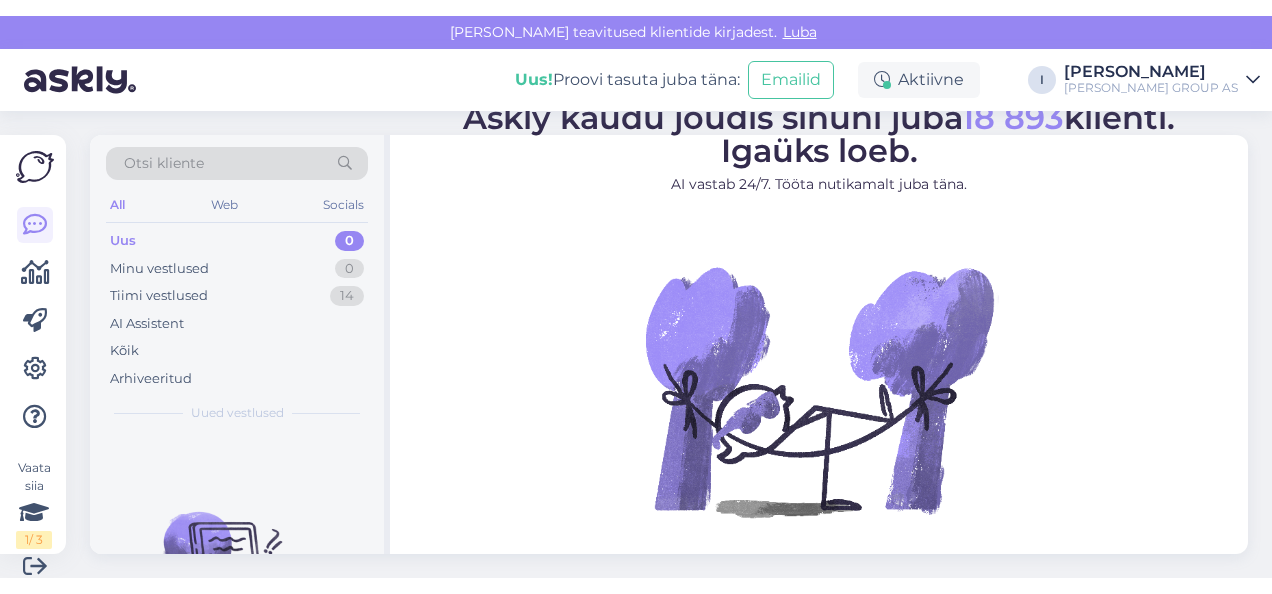 scroll, scrollTop: 0, scrollLeft: 0, axis: both 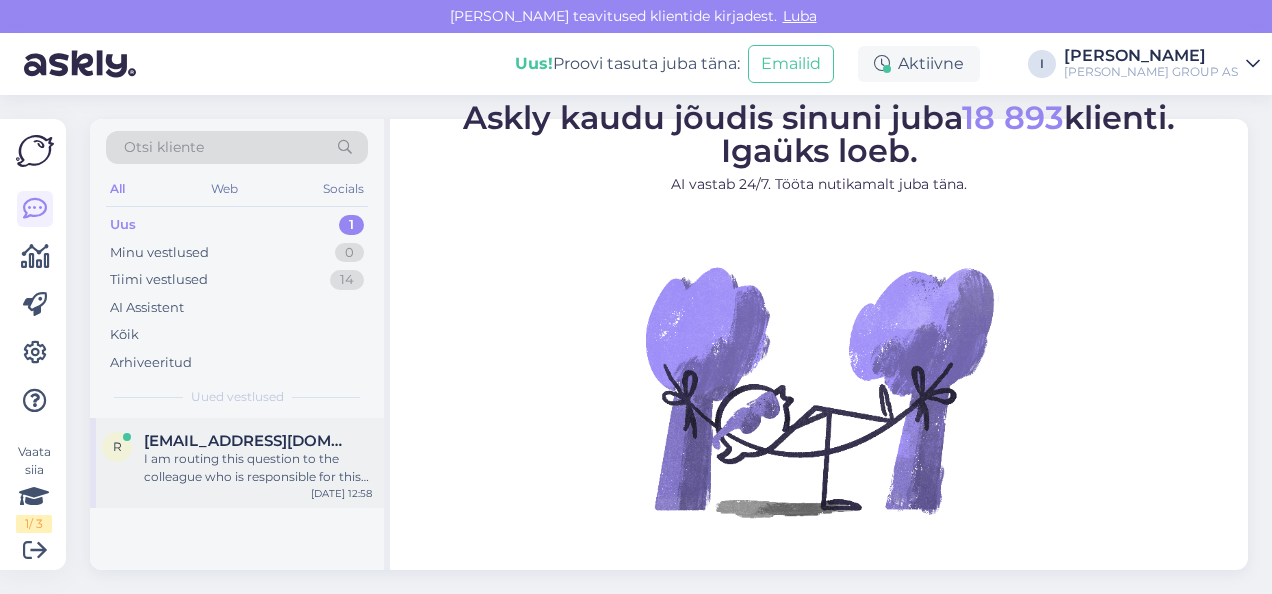 click on "I am routing this question to the colleague who is responsible for this topic. The reply might take a bit. But it’ll be saved here for you to read later." at bounding box center (258, 468) 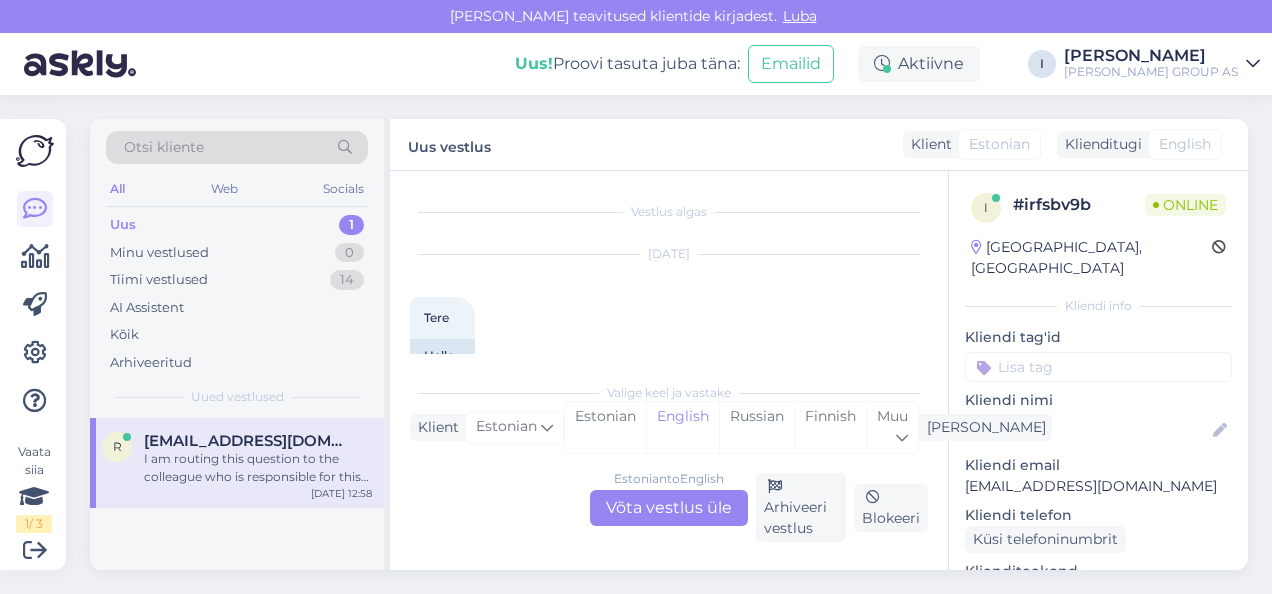scroll, scrollTop: 600, scrollLeft: 0, axis: vertical 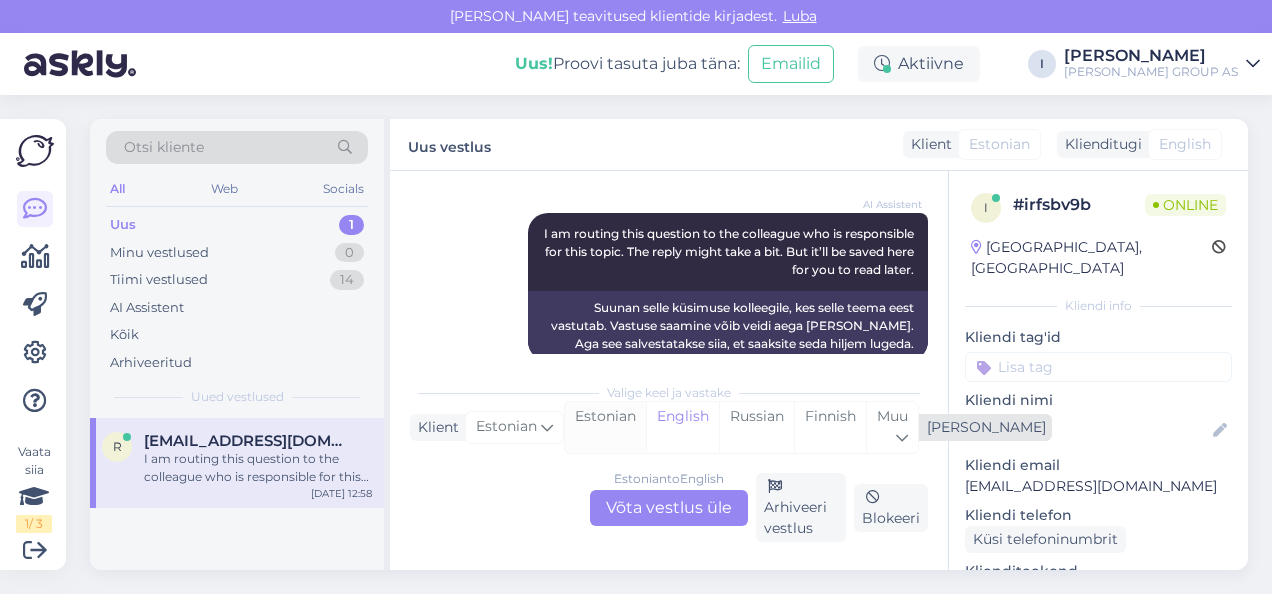 click on "Estonian" at bounding box center (605, 427) 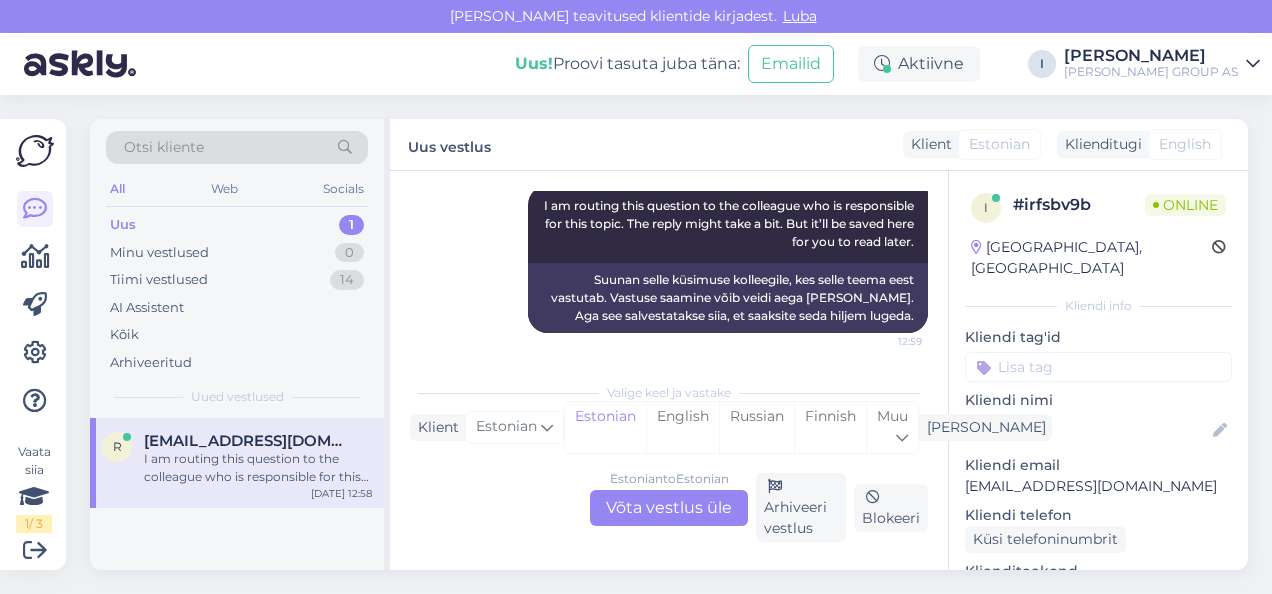 click on "Estonian  to  Estonian Võta vestlus üle" at bounding box center [669, 508] 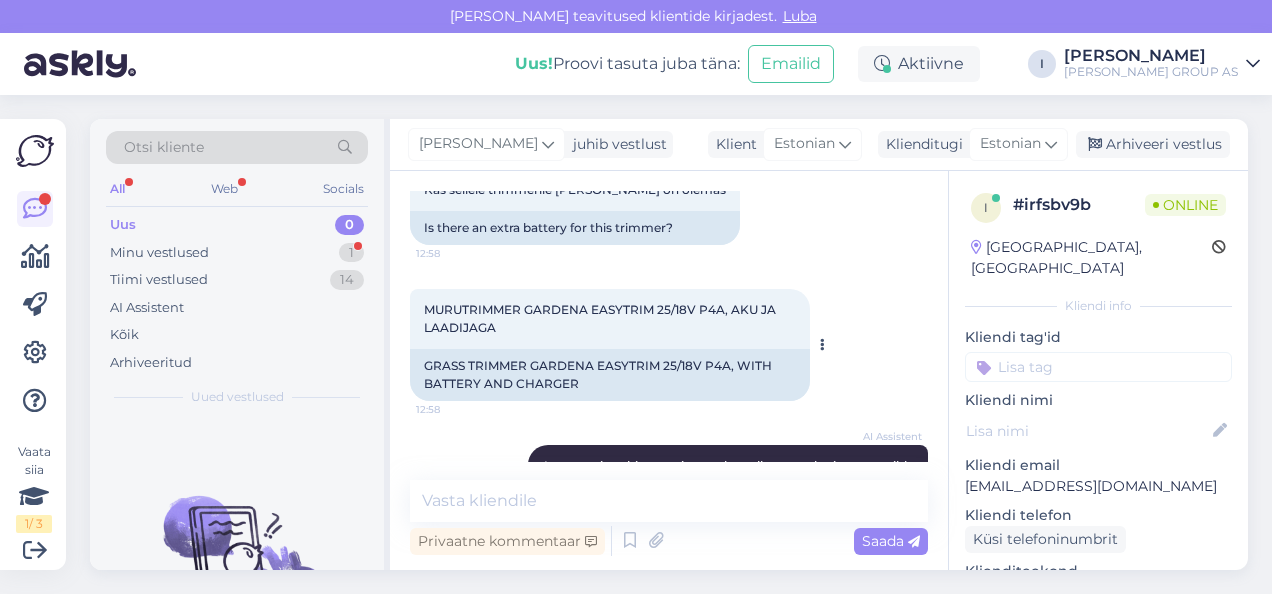 scroll, scrollTop: 398, scrollLeft: 0, axis: vertical 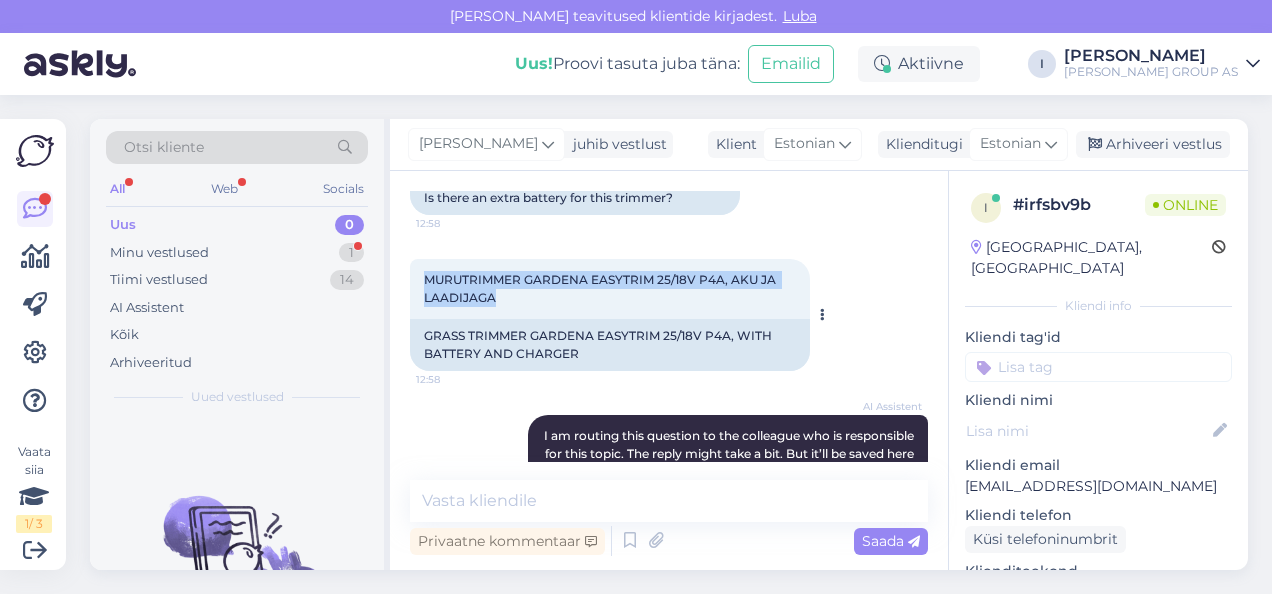 drag, startPoint x: 497, startPoint y: 300, endPoint x: 414, endPoint y: 276, distance: 86.40023 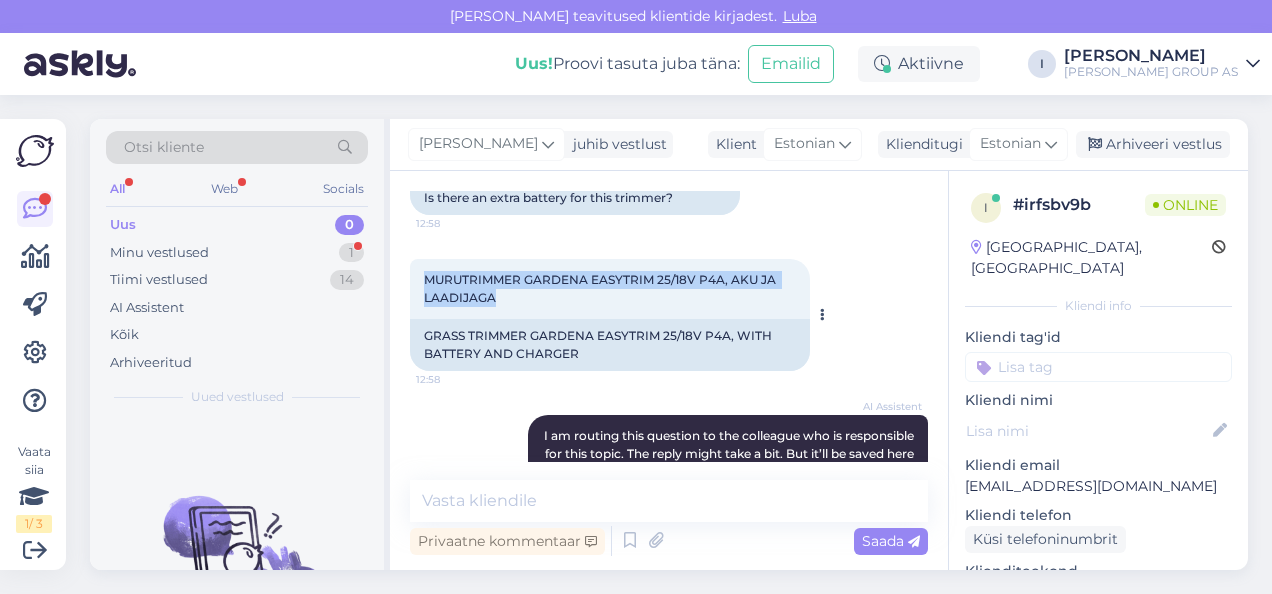click on "MURUTRIMMER GARDENA EASYTRIM 25/18V P4A, AKU JA LAADIJAGA 12:58" at bounding box center [610, 289] 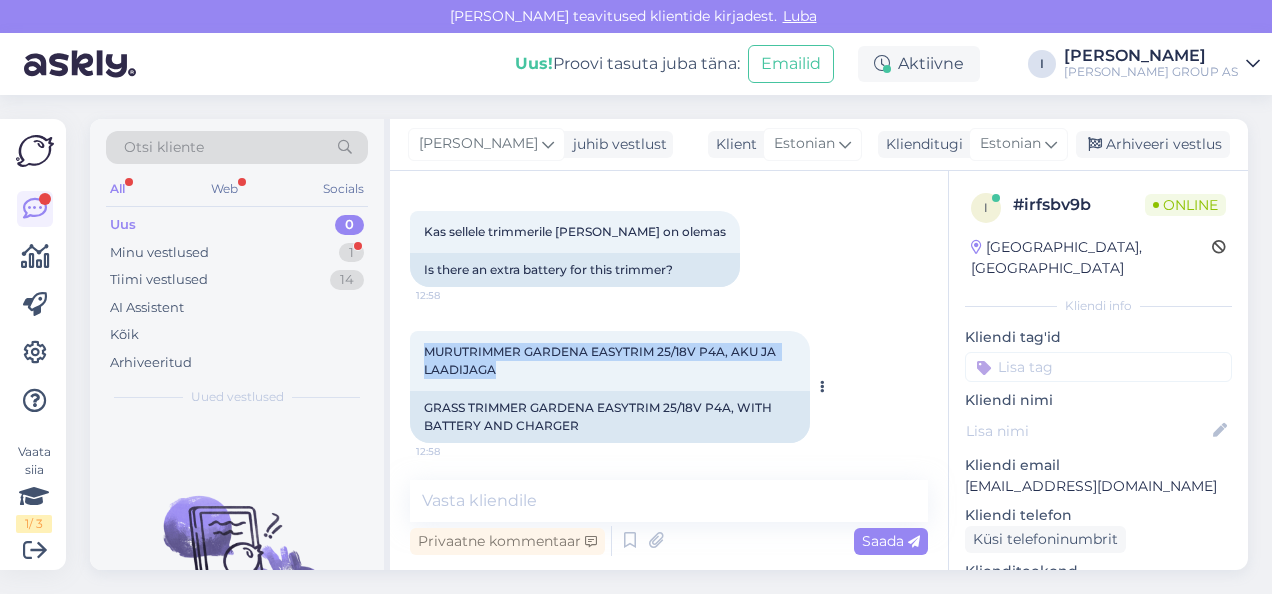 scroll, scrollTop: 298, scrollLeft: 0, axis: vertical 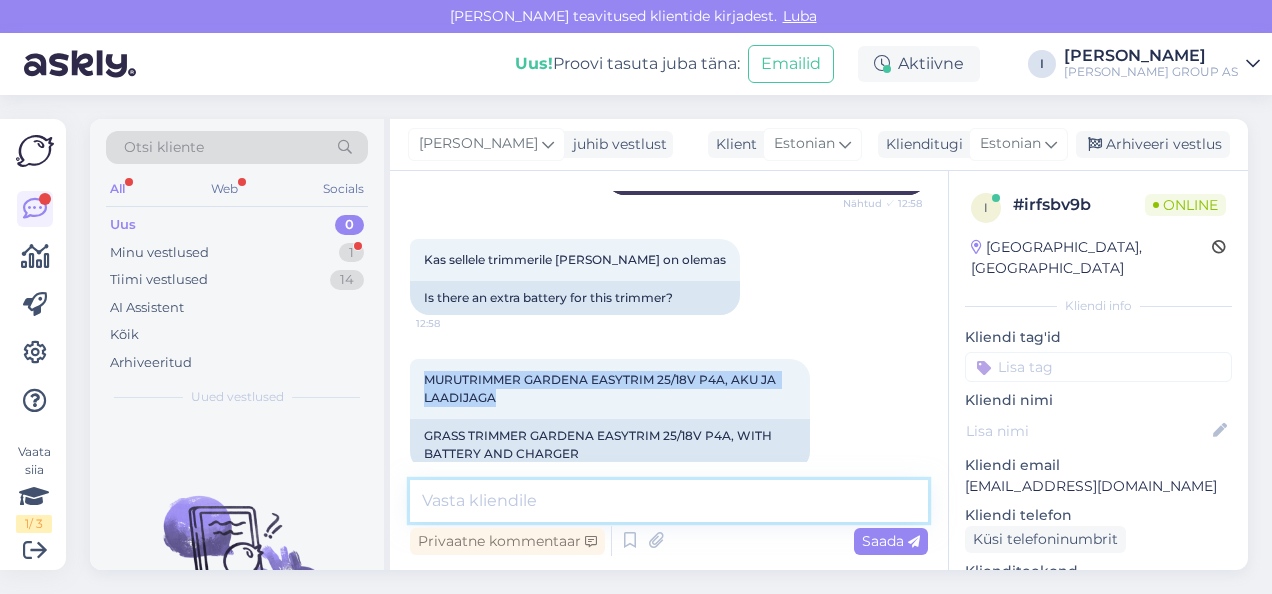click at bounding box center (669, 501) 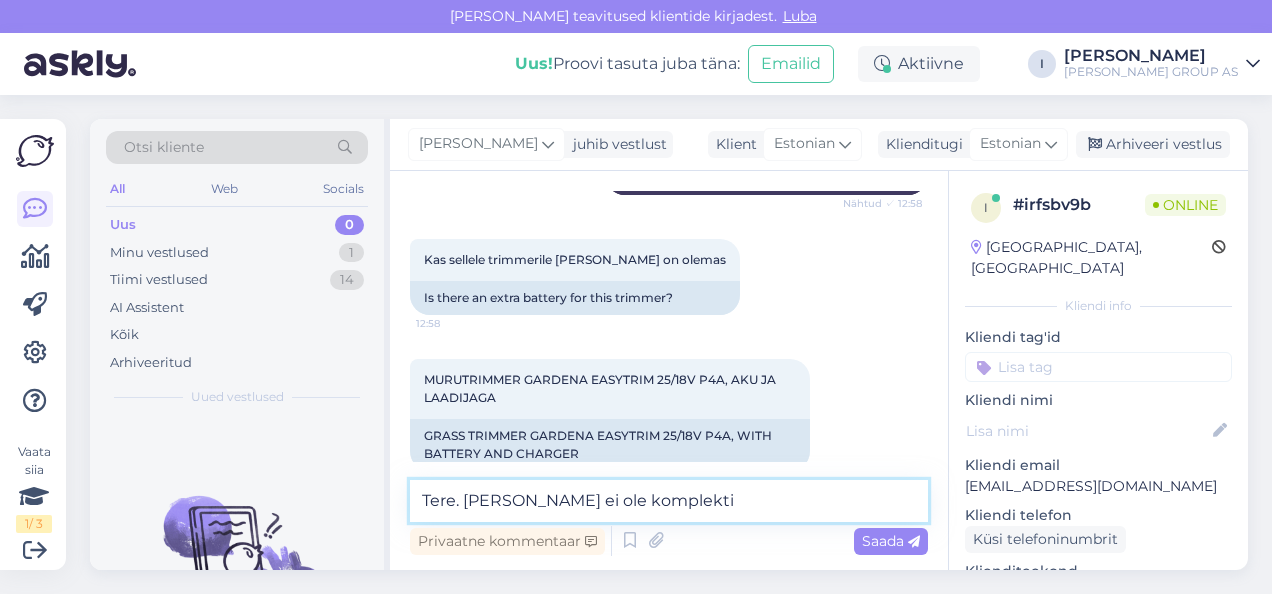 type on "Tere. lisa akut ei ole komplektis" 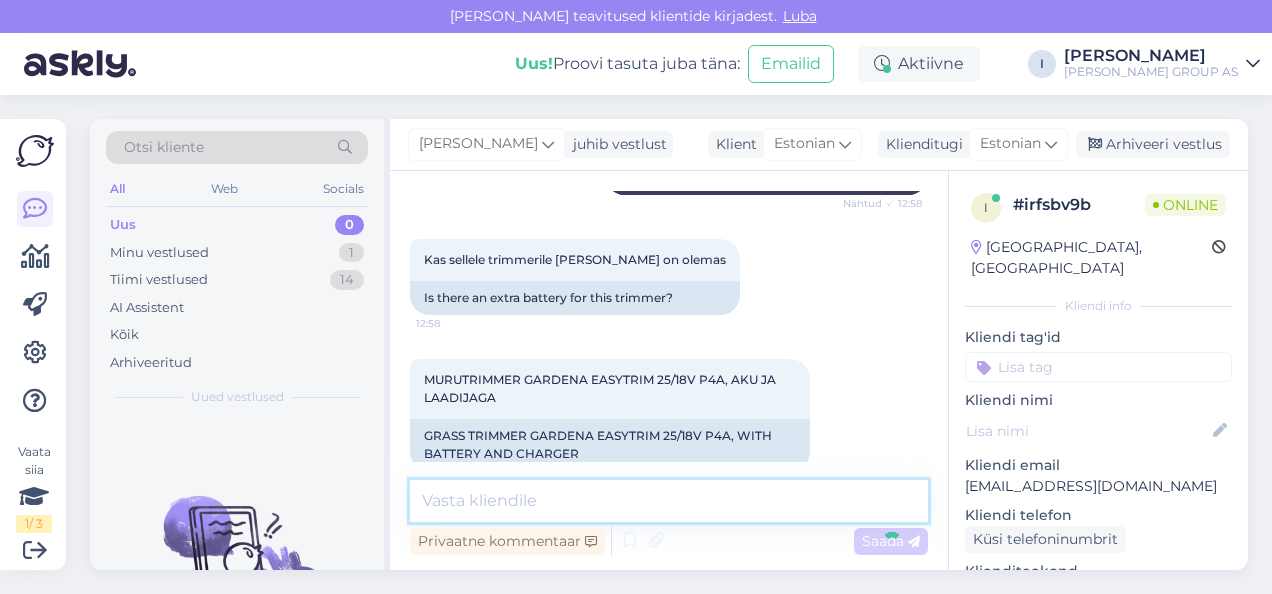 scroll, scrollTop: 884, scrollLeft: 0, axis: vertical 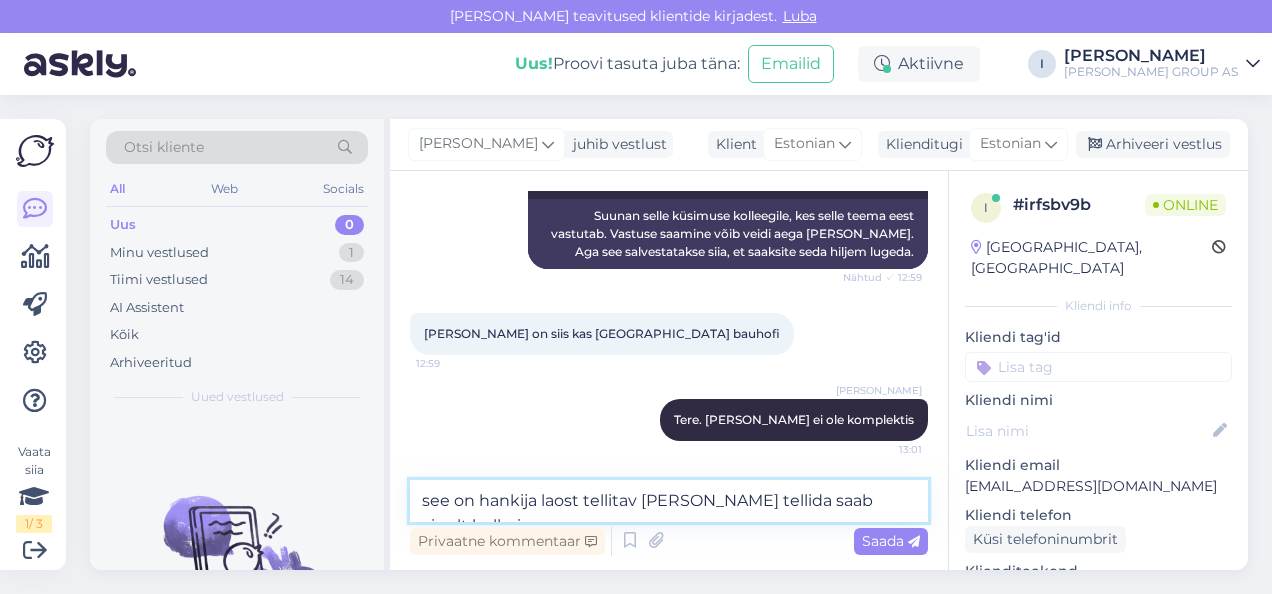 type on "see on hankija laost tellitav kaup ja tellida saab ainult kulleriga" 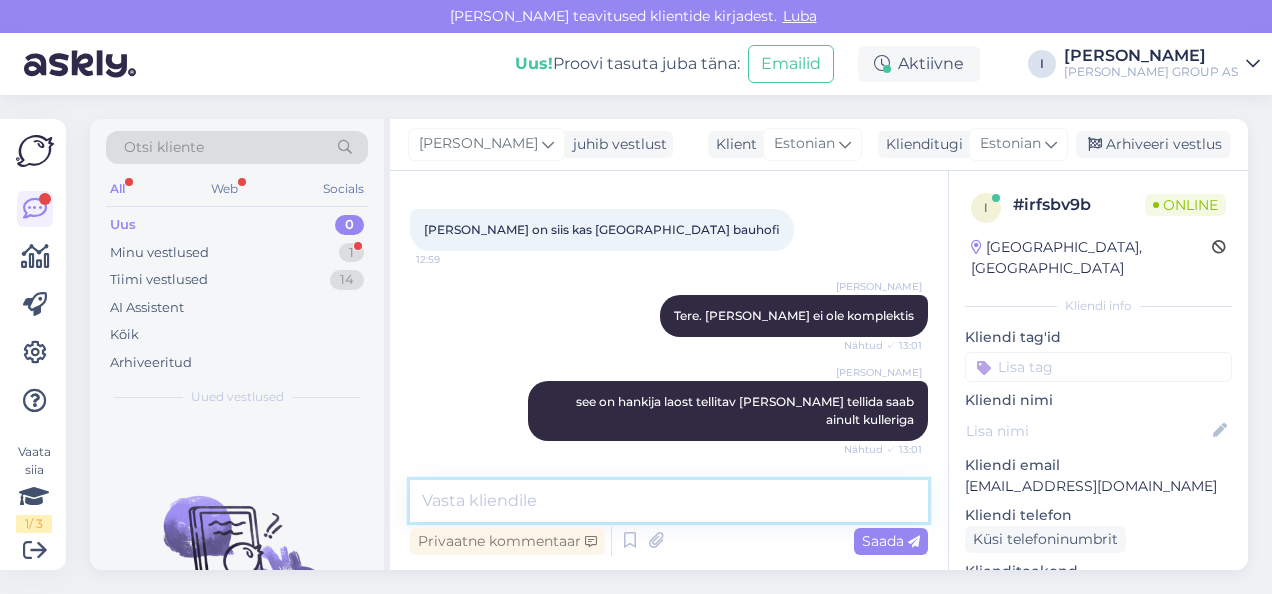 scroll, scrollTop: 1092, scrollLeft: 0, axis: vertical 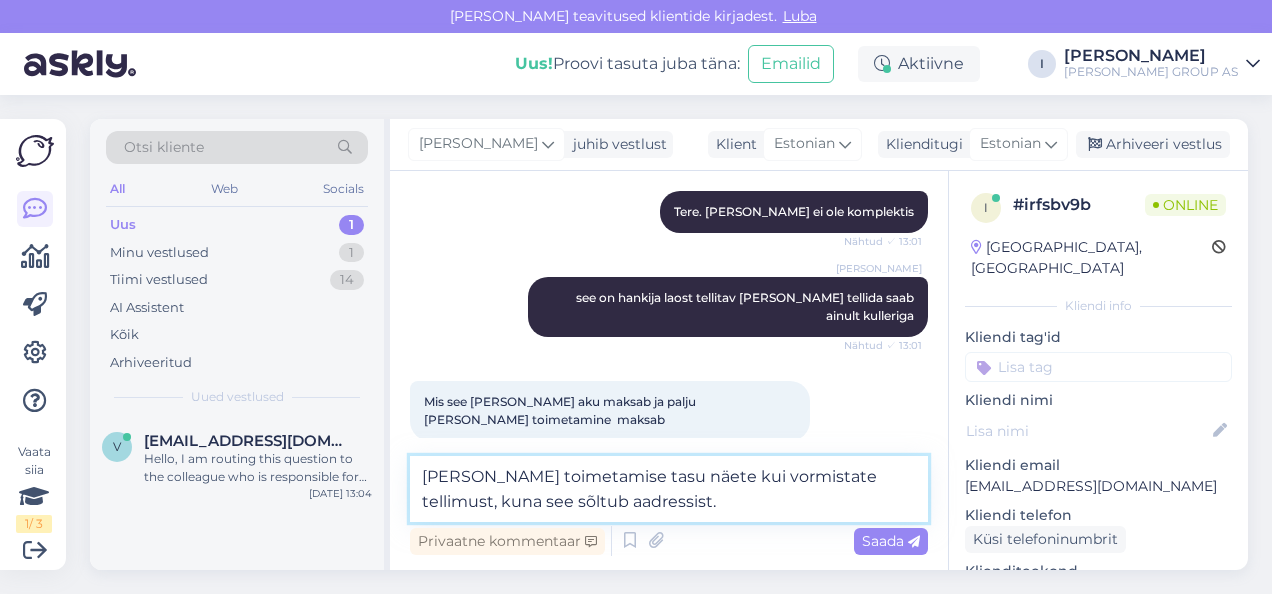 type on "kohale toimetamise tasu näete kui vormistate tellimust, kuna see sõltub aadressist." 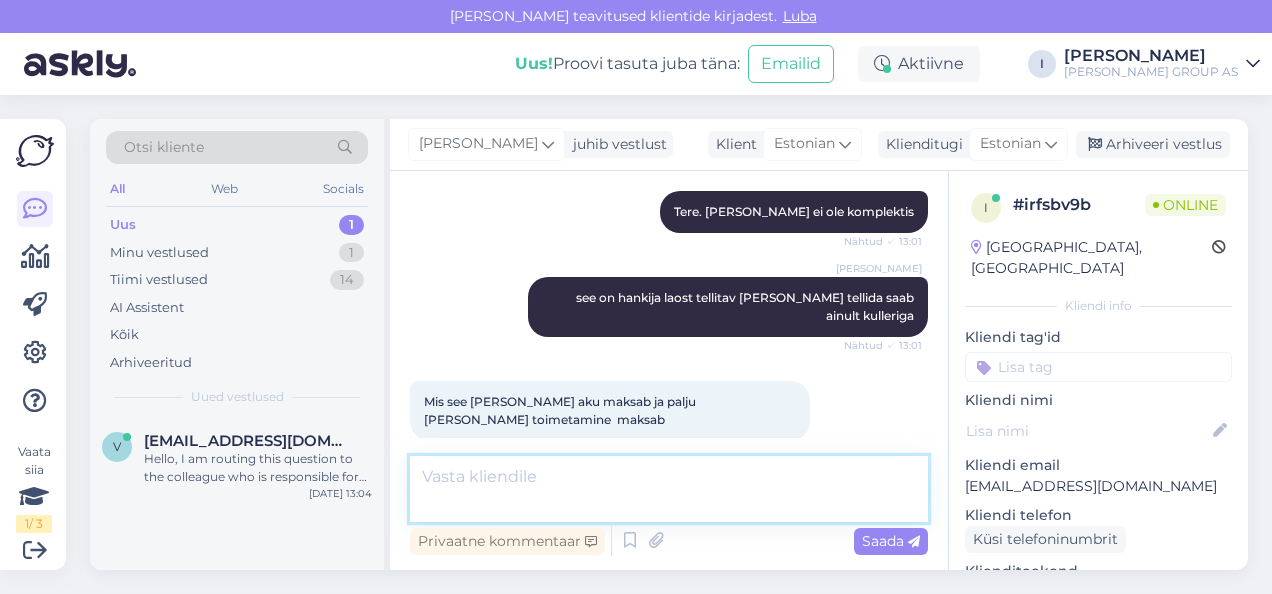 scroll, scrollTop: 1196, scrollLeft: 0, axis: vertical 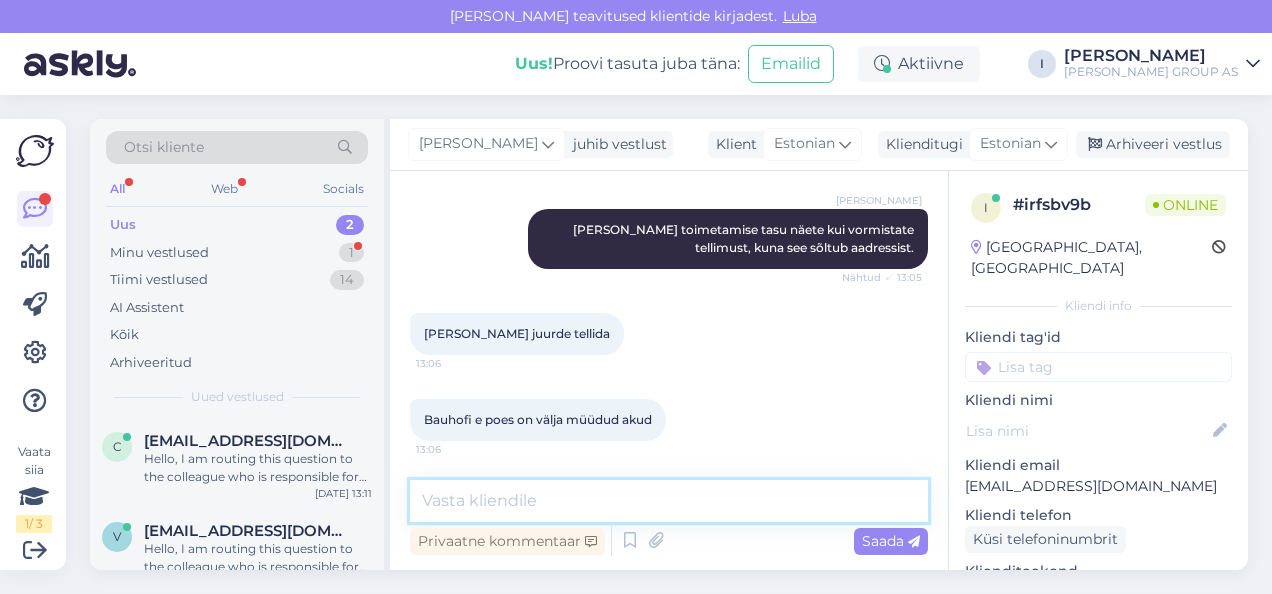 click at bounding box center [669, 501] 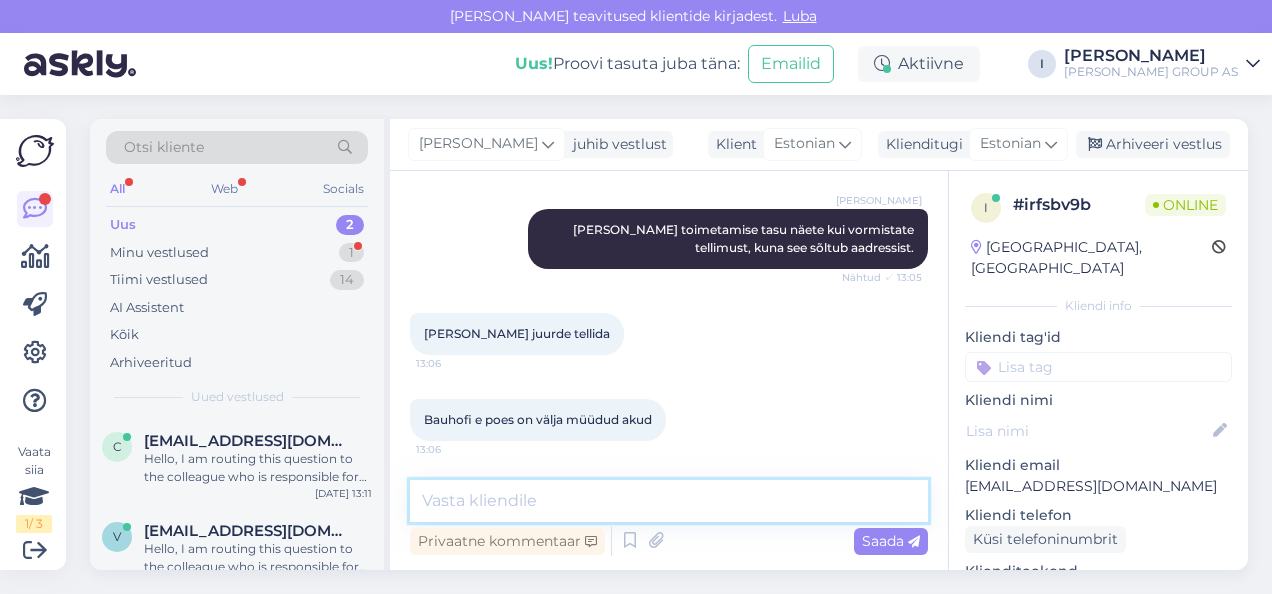 type on "j" 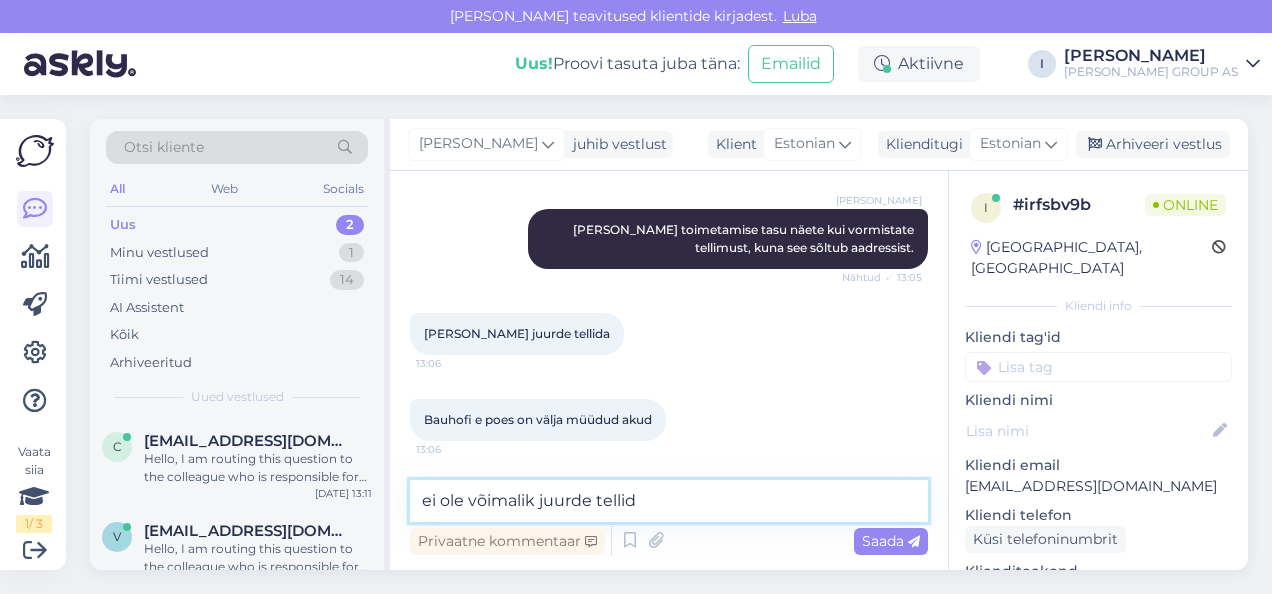 type on "ei ole võimalik juurde tellida" 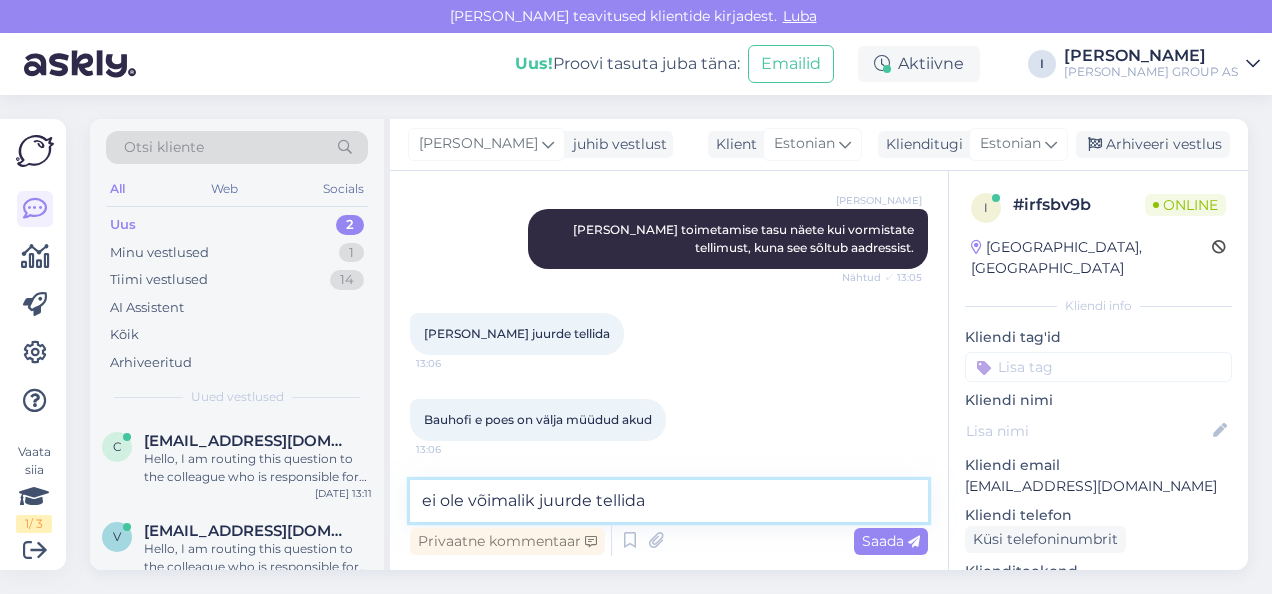 type 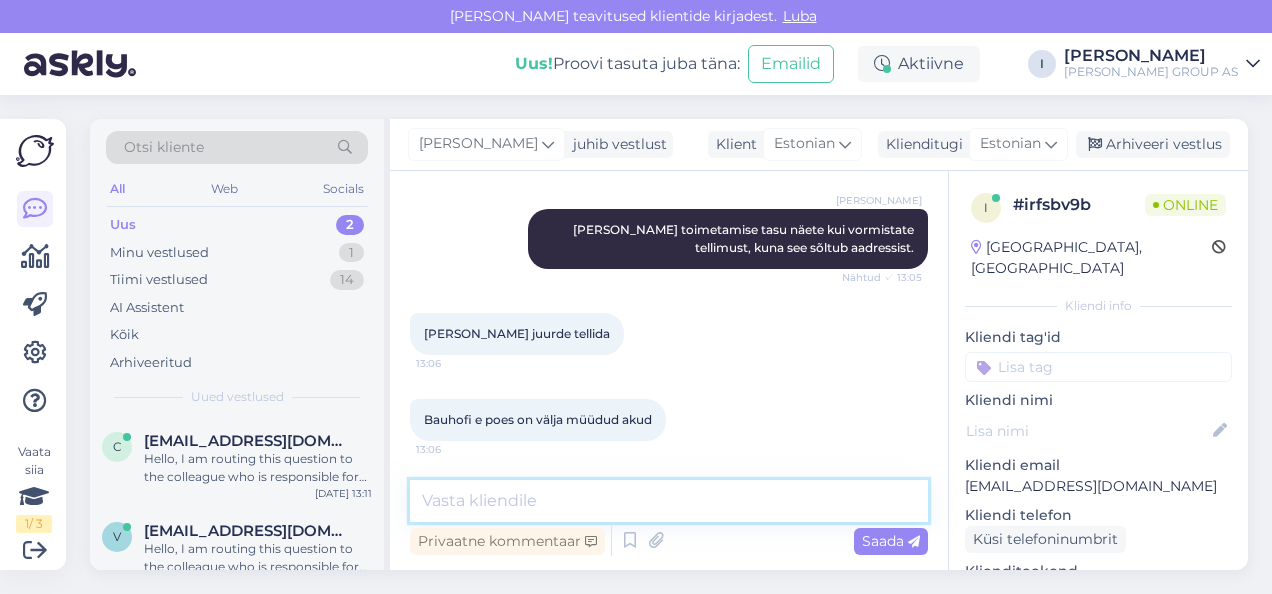 scroll, scrollTop: 1454, scrollLeft: 0, axis: vertical 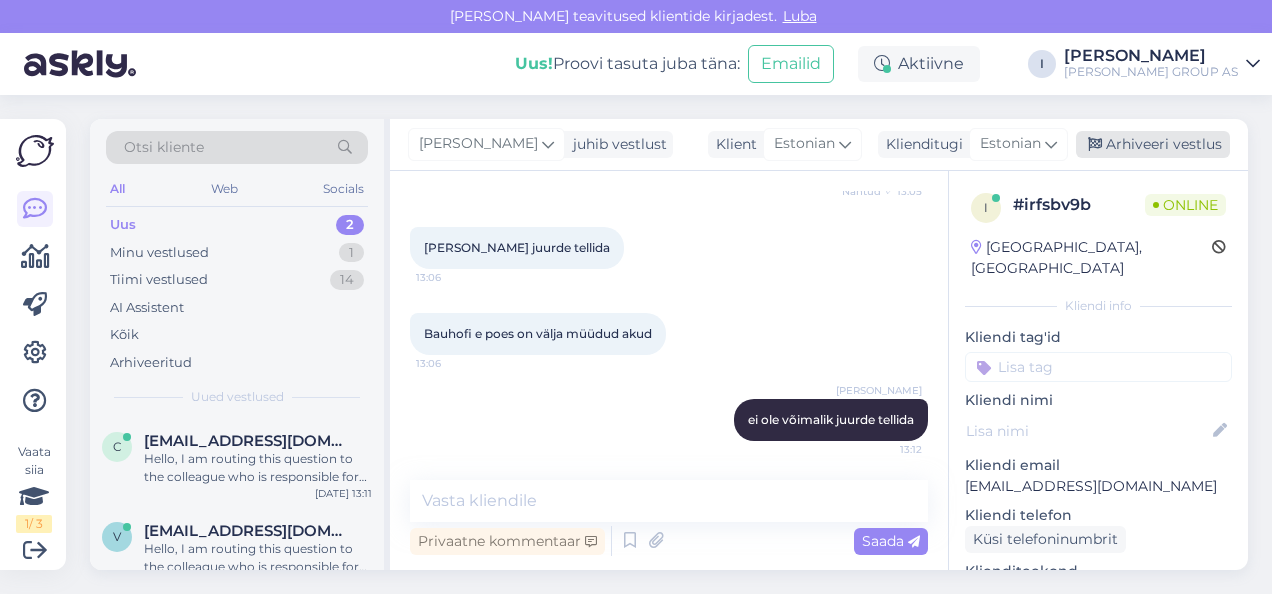 click on "Arhiveeri vestlus" at bounding box center (1153, 144) 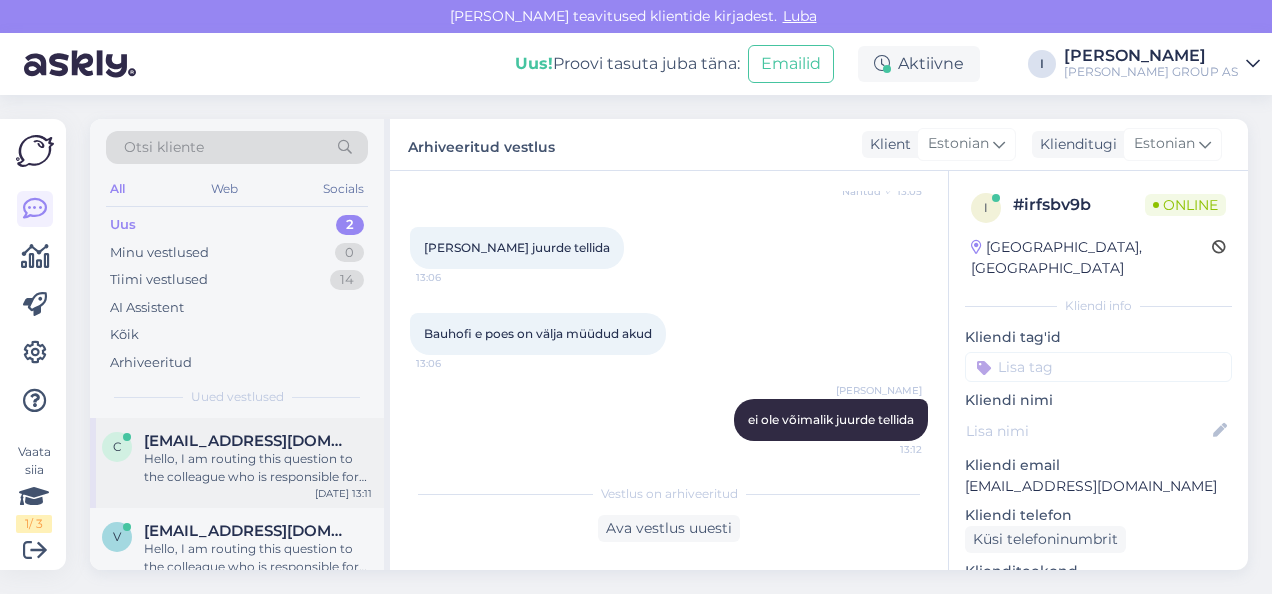 click on "Hello, I am routing this question to the colleague who is responsible for this topic. The reply might take a bit. But it’ll be saved here for you to read later." at bounding box center (258, 468) 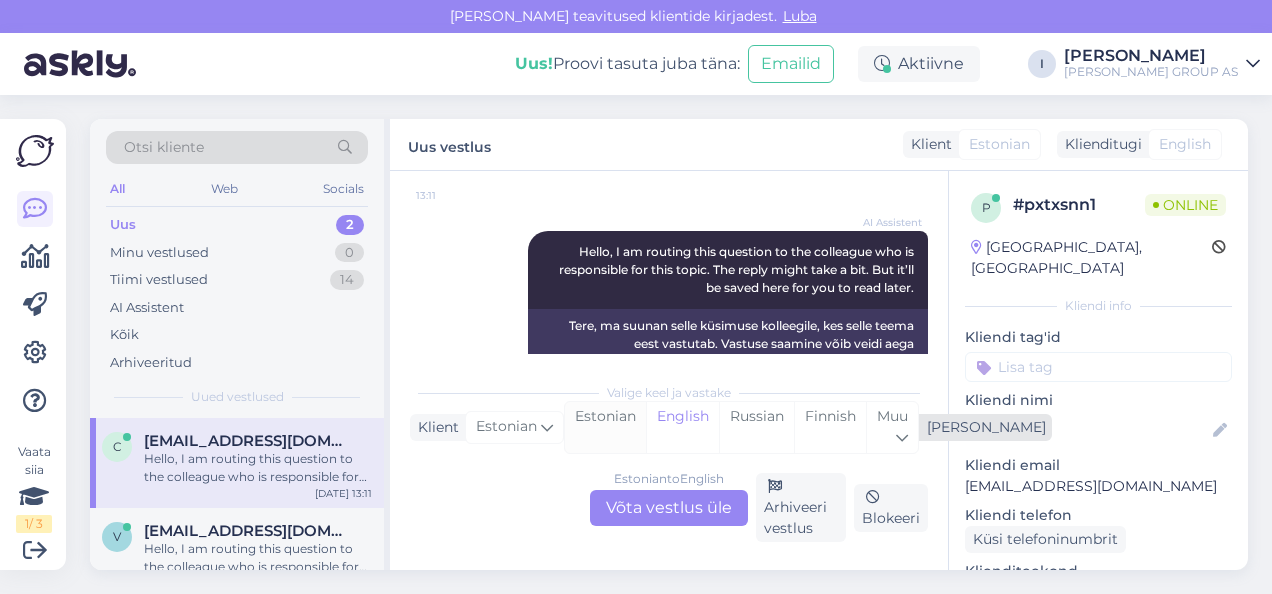 click on "Estonian" at bounding box center (605, 427) 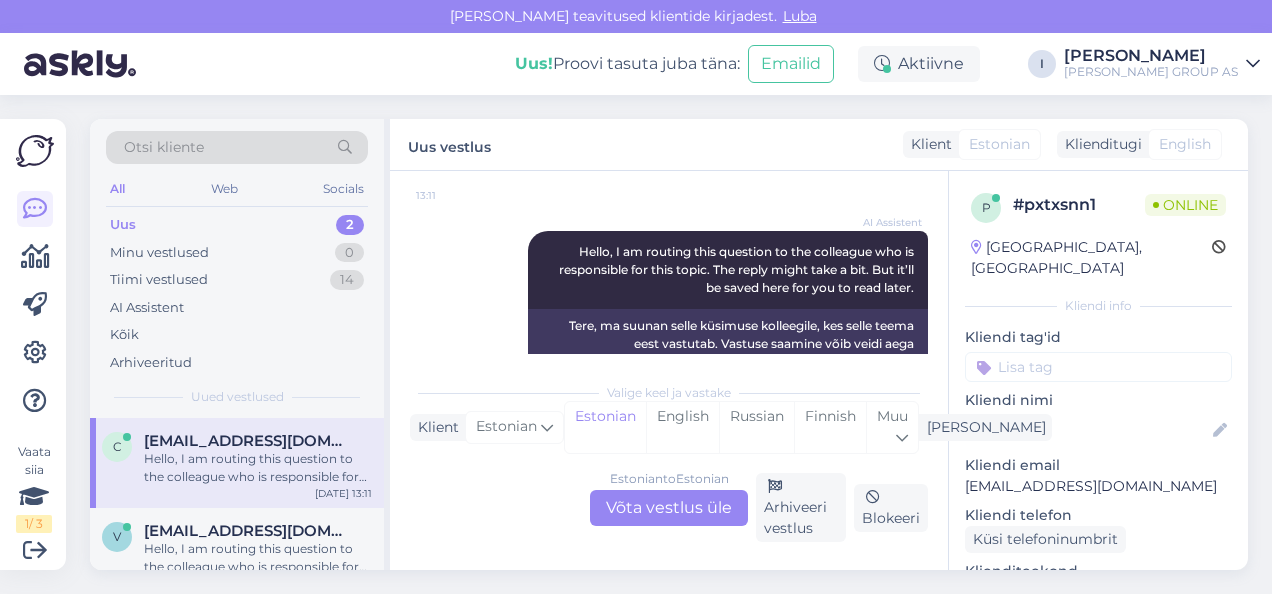 click on "Estonian  to  Estonian Võta vestlus üle" at bounding box center [669, 508] 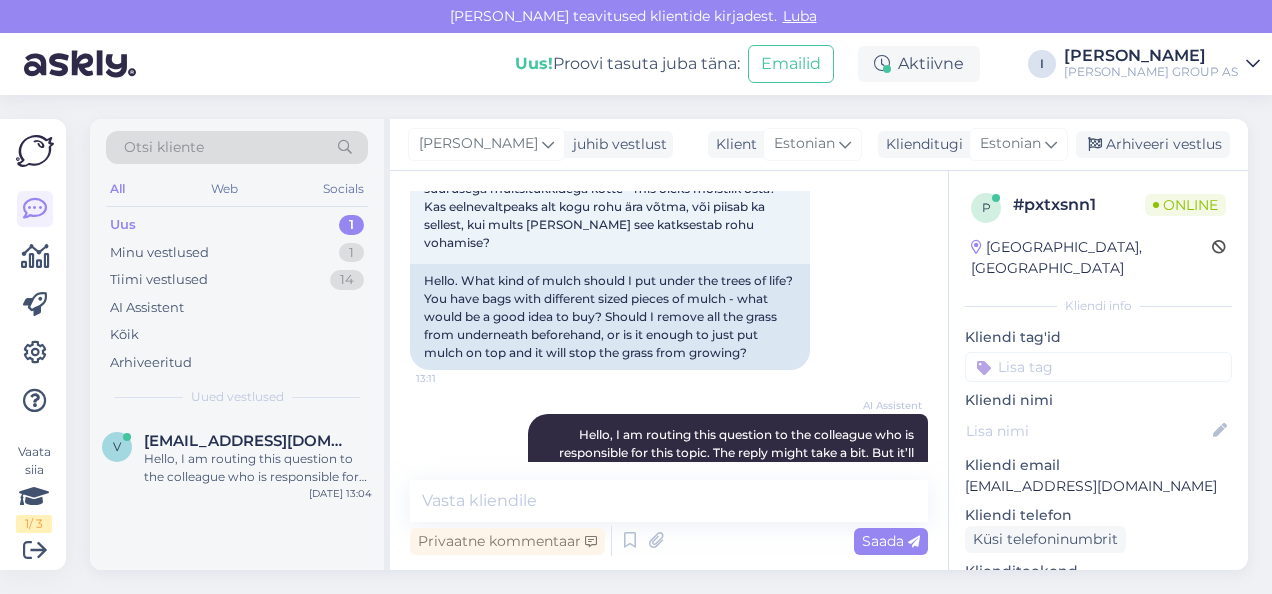 scroll, scrollTop: 50, scrollLeft: 0, axis: vertical 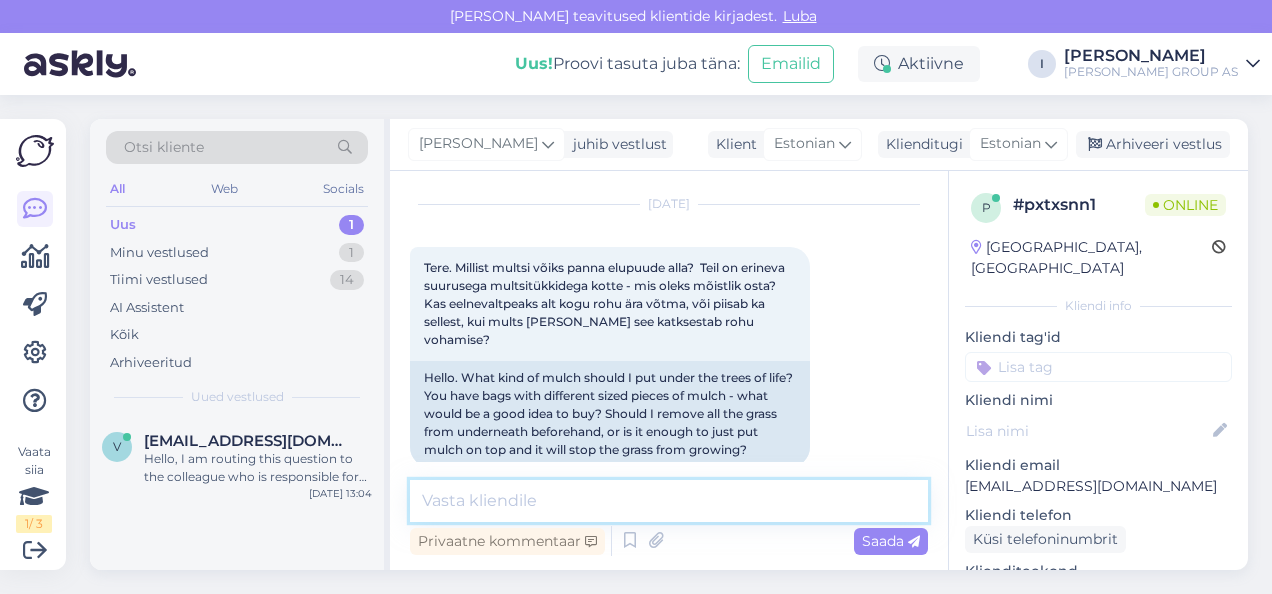 click at bounding box center [669, 501] 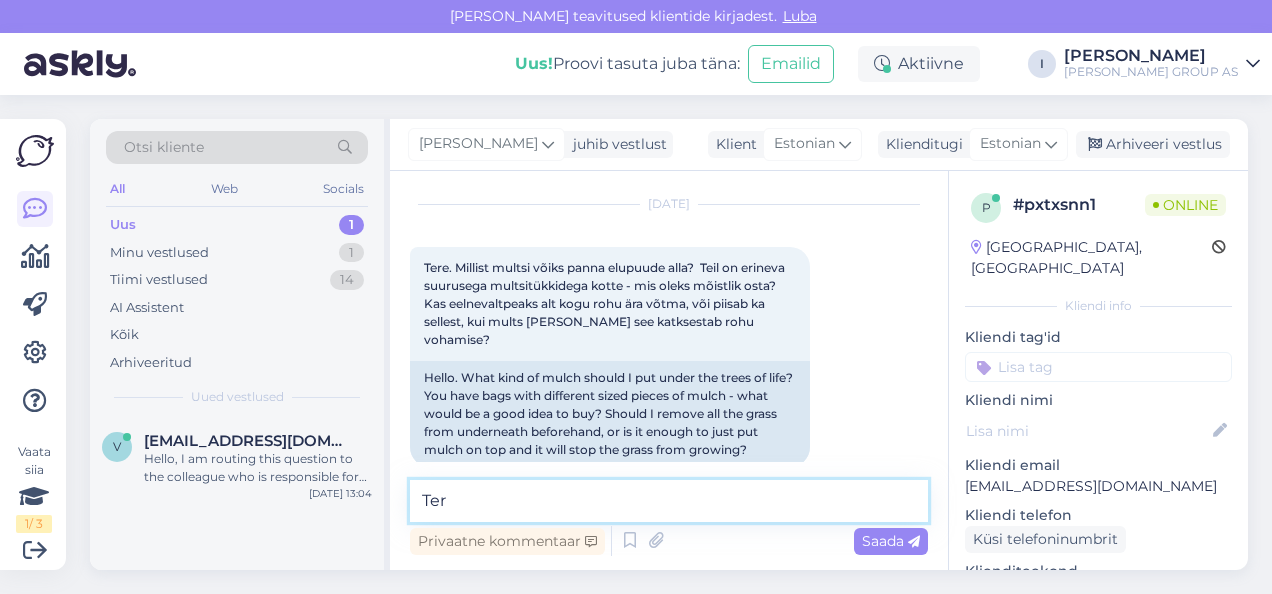 type on "Tere" 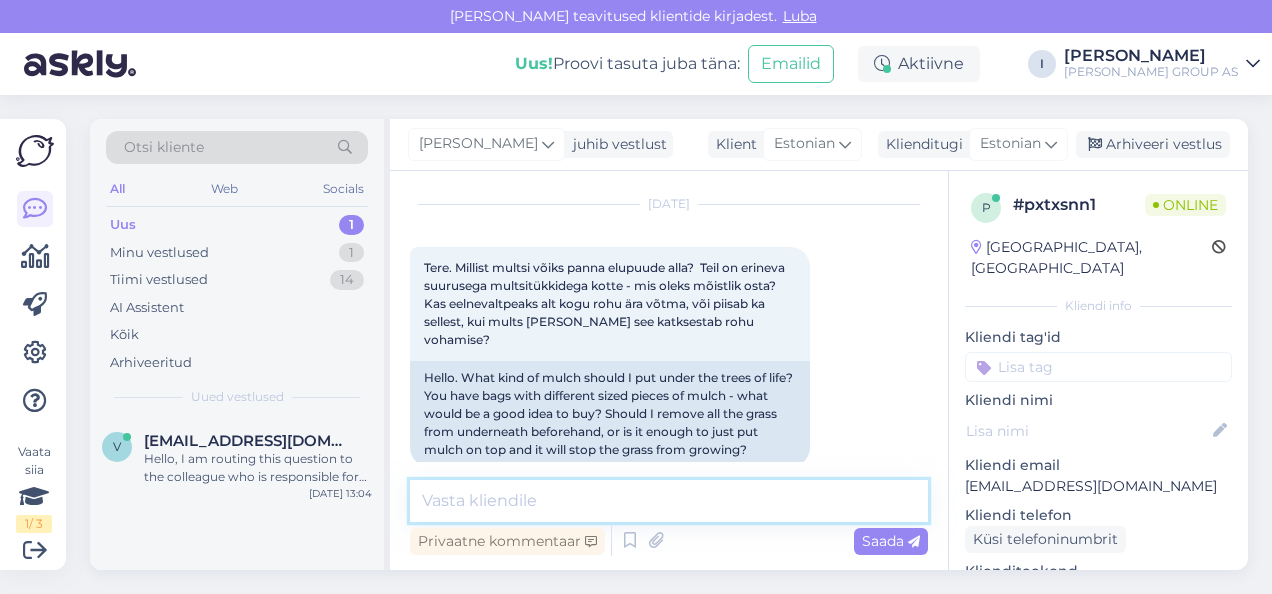 scroll, scrollTop: 336, scrollLeft: 0, axis: vertical 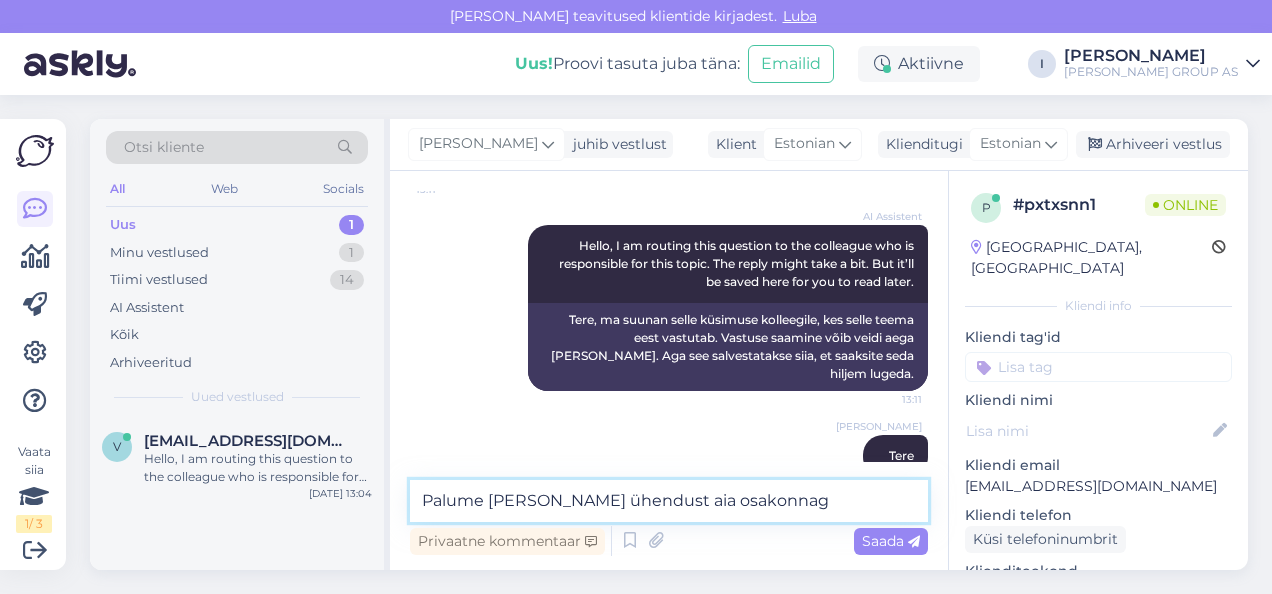 type on "Palume võtta ühendust aia osakonnaga" 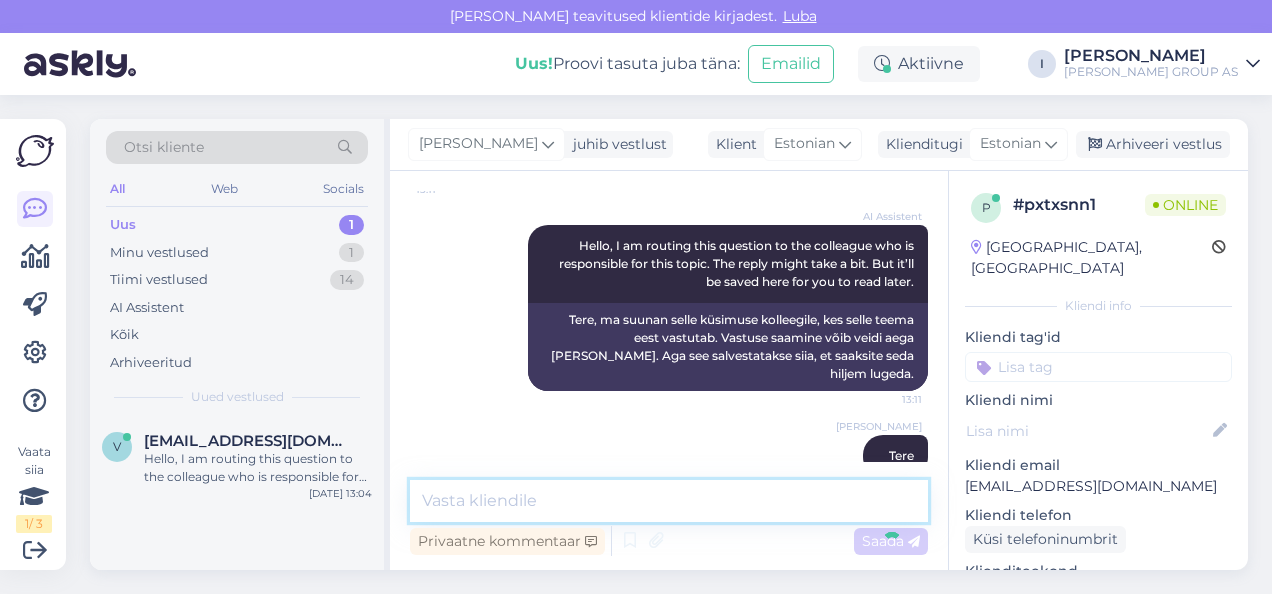 scroll, scrollTop: 422, scrollLeft: 0, axis: vertical 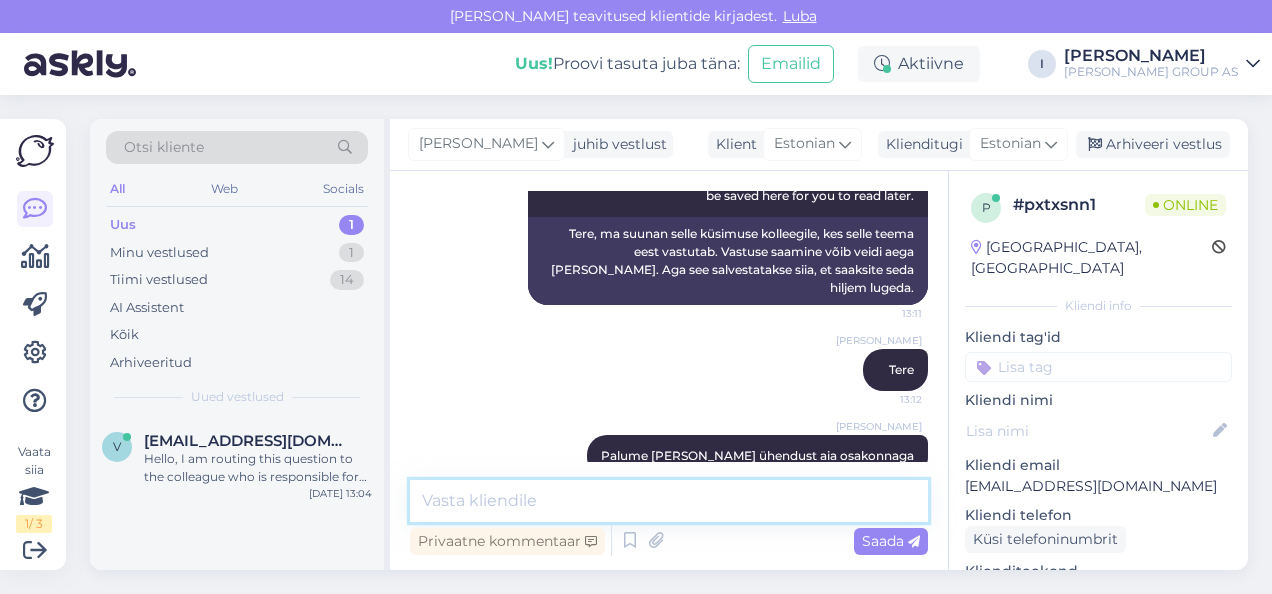 click at bounding box center [669, 501] 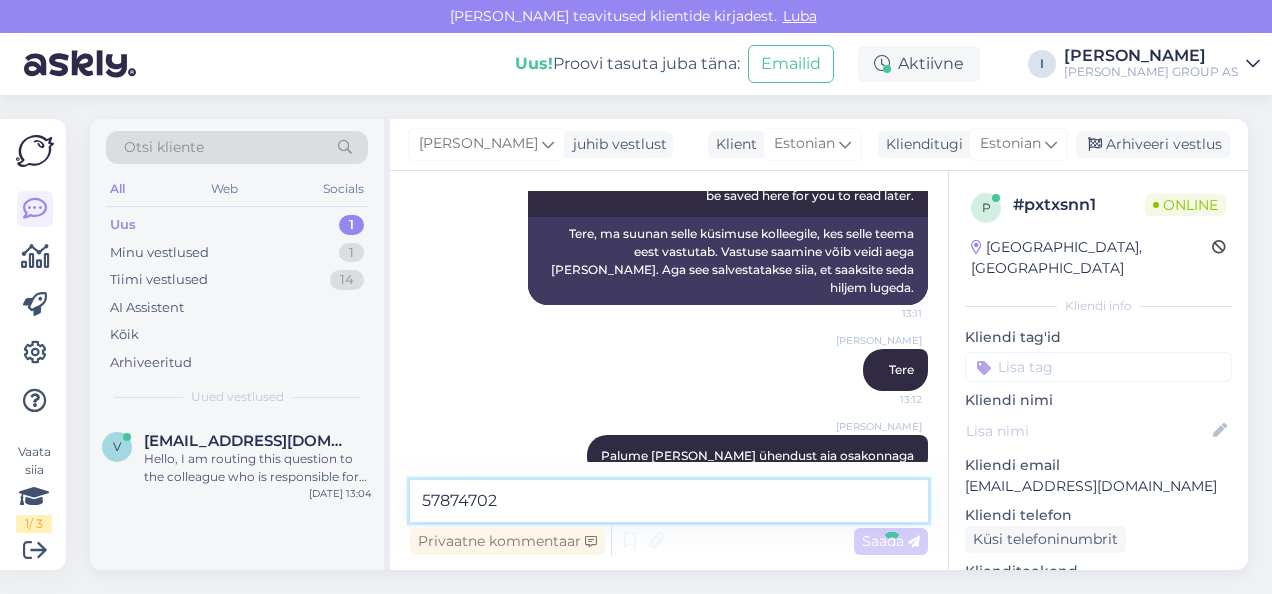type 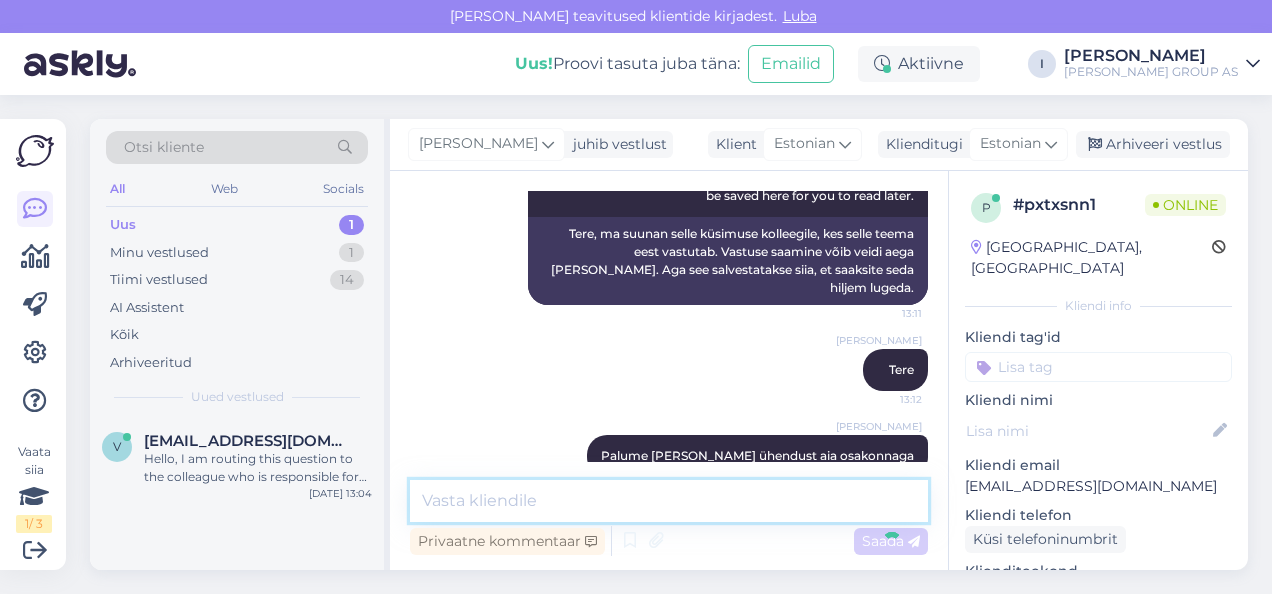 scroll, scrollTop: 508, scrollLeft: 0, axis: vertical 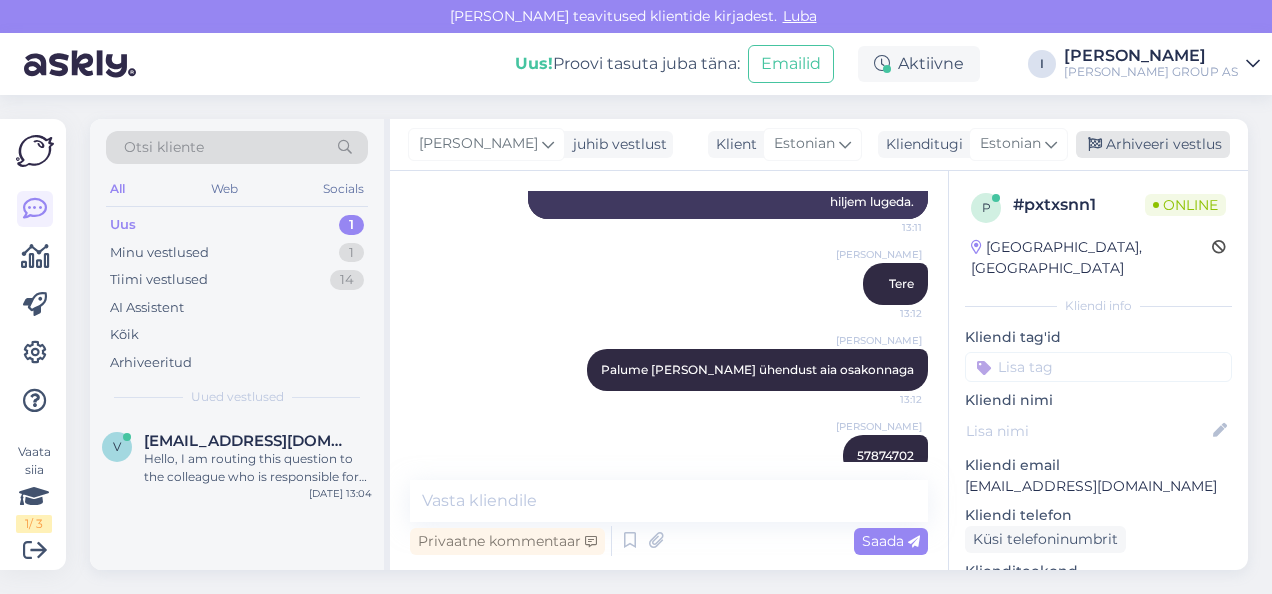 click on "Arhiveeri vestlus" at bounding box center (1153, 144) 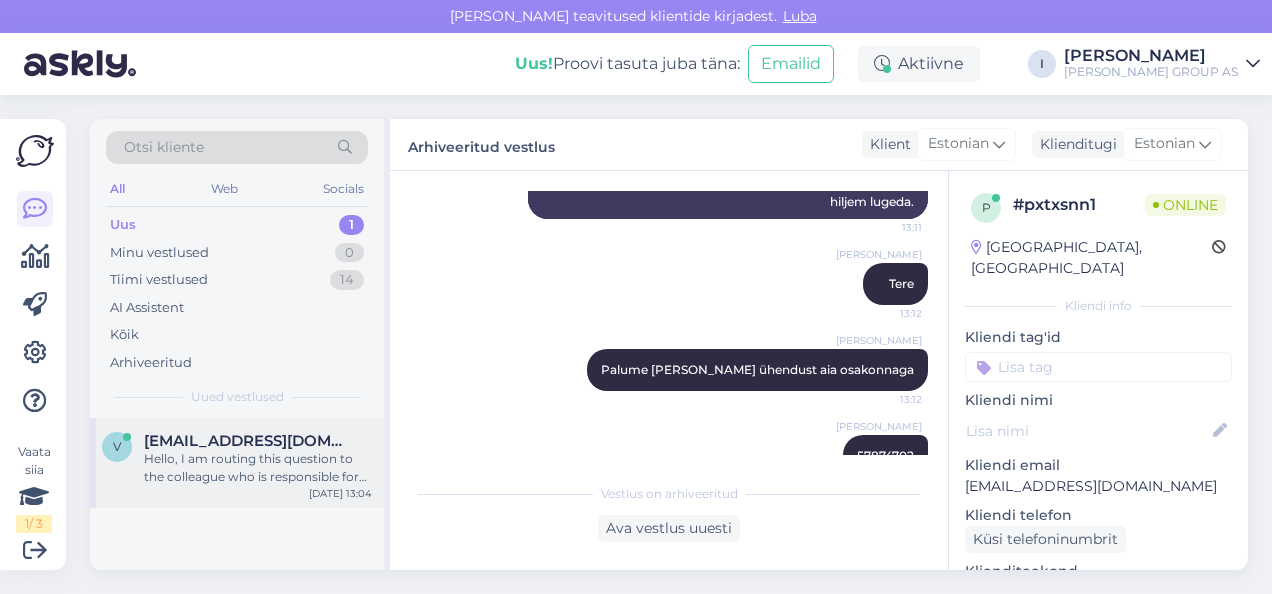 click on "Hello, I am routing this question to the colleague who is responsible for this topic. The reply might take a bit. But it’ll be saved here for you to read later." at bounding box center [258, 468] 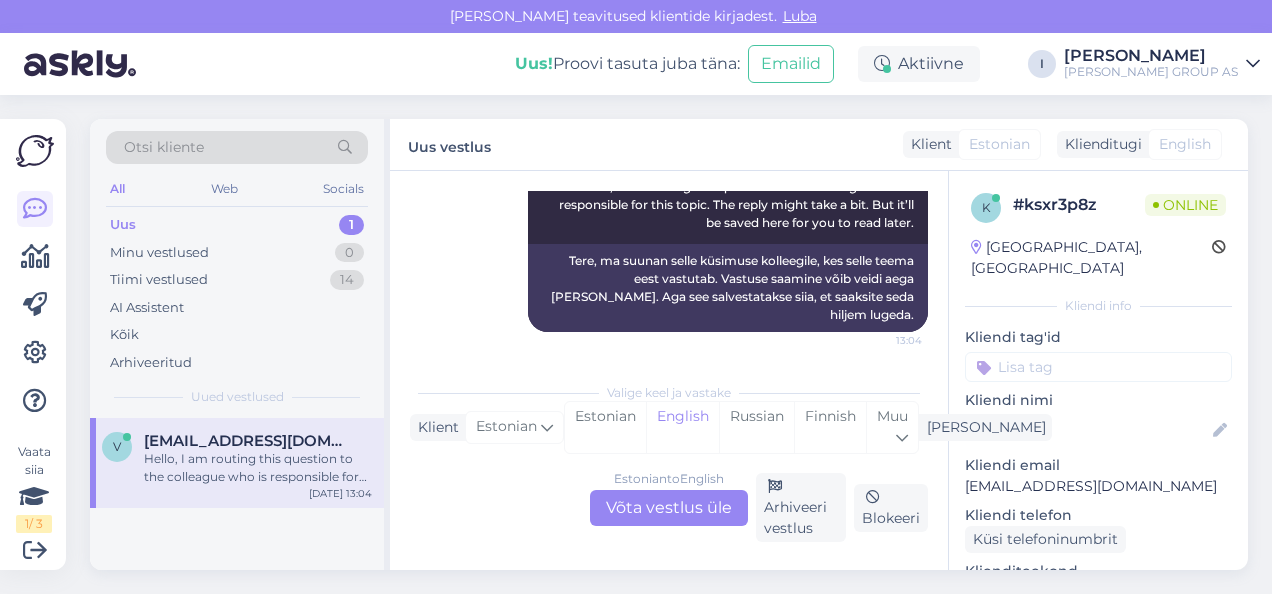 scroll, scrollTop: 240, scrollLeft: 0, axis: vertical 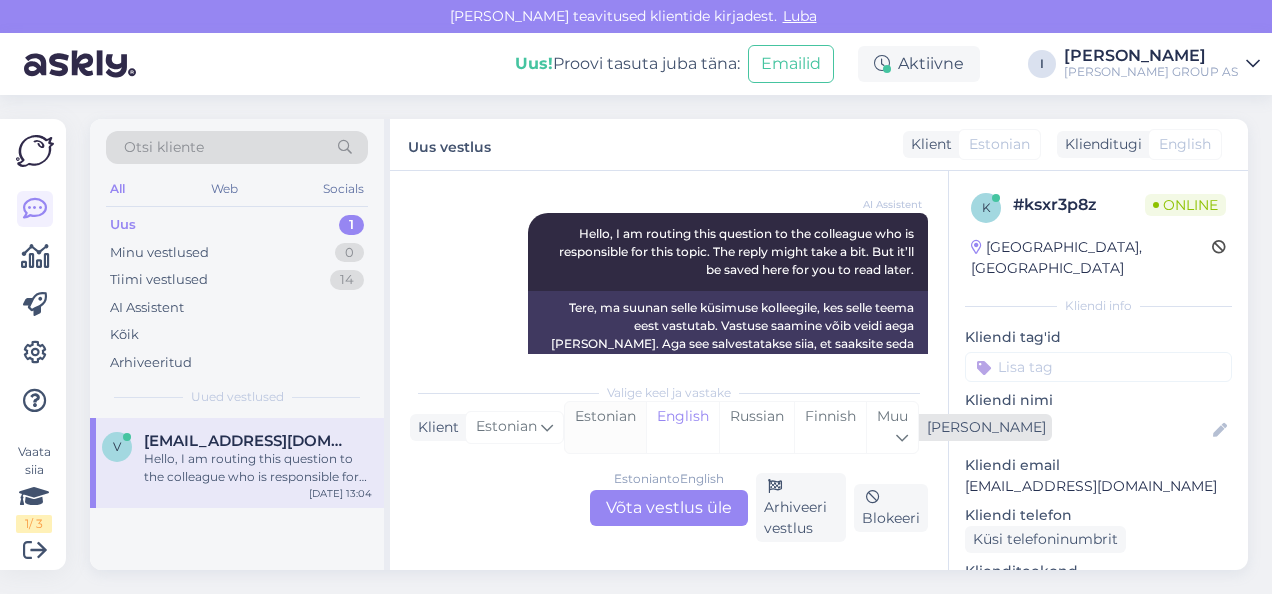 click on "Estonian" at bounding box center [605, 427] 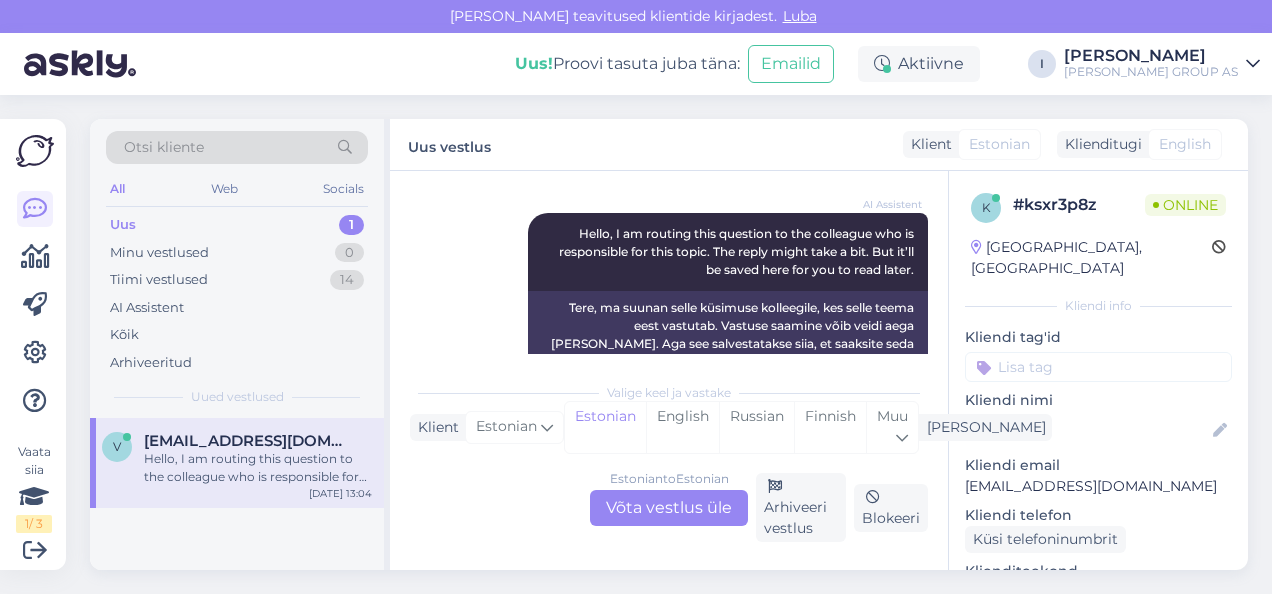 click on "Estonian  to  Estonian Võta vestlus üle" at bounding box center (669, 508) 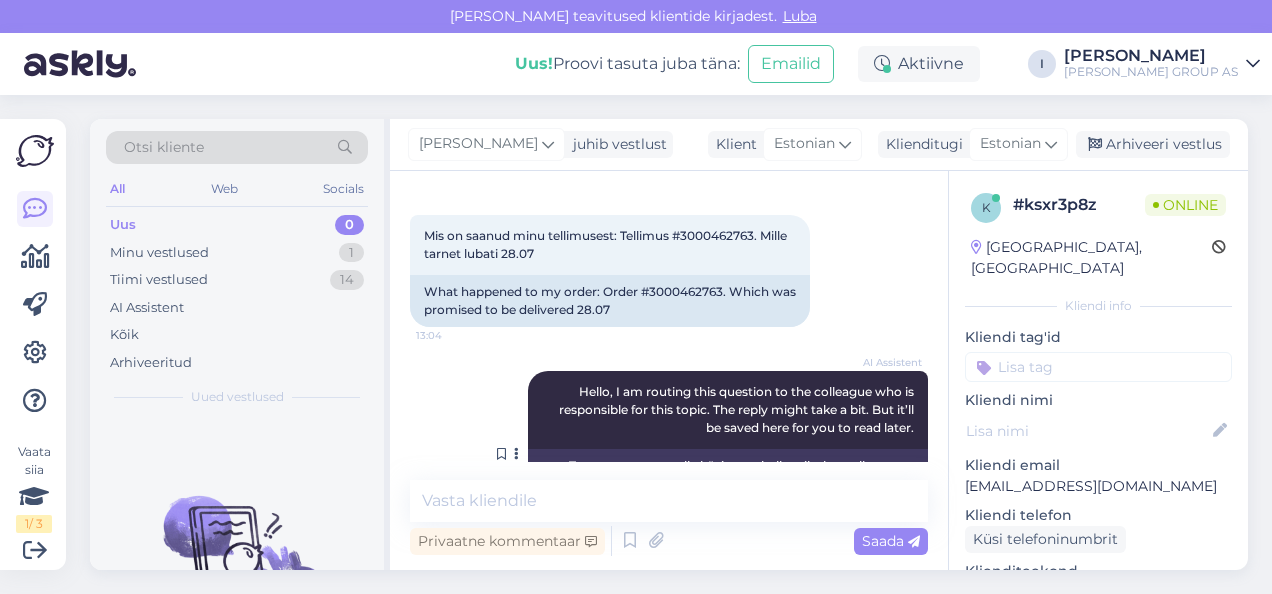 scroll, scrollTop: 0, scrollLeft: 0, axis: both 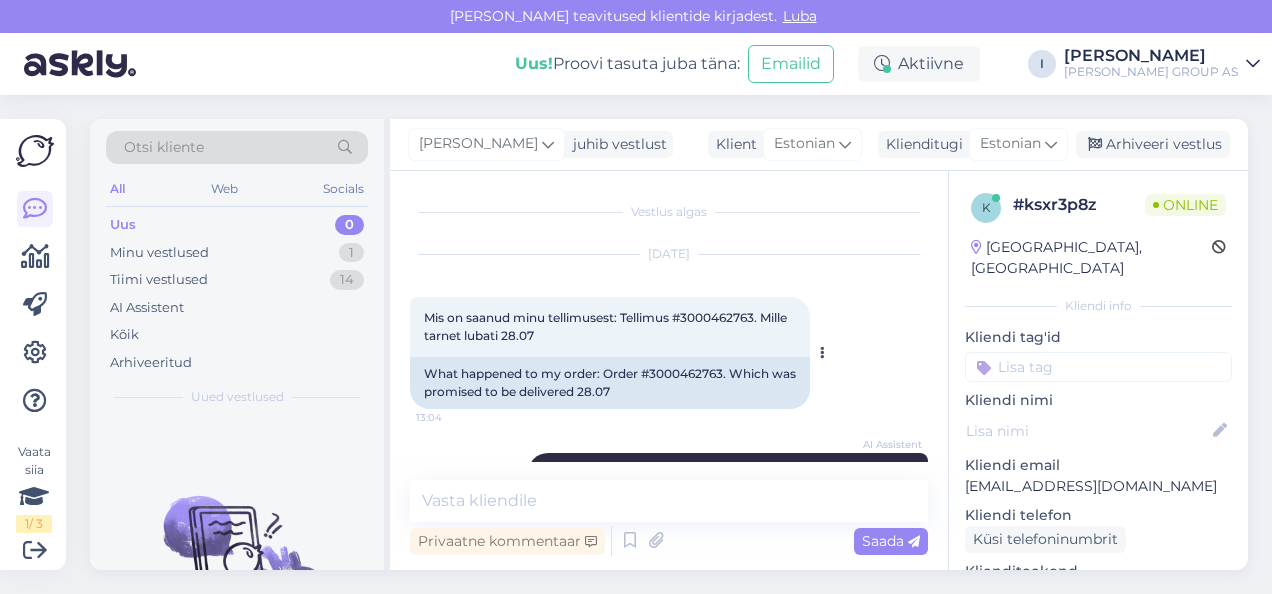 click on "Mis on saanud minu tellimusest: Tellimus #3000462763. Mille tarnet lubati 28.07" at bounding box center (607, 326) 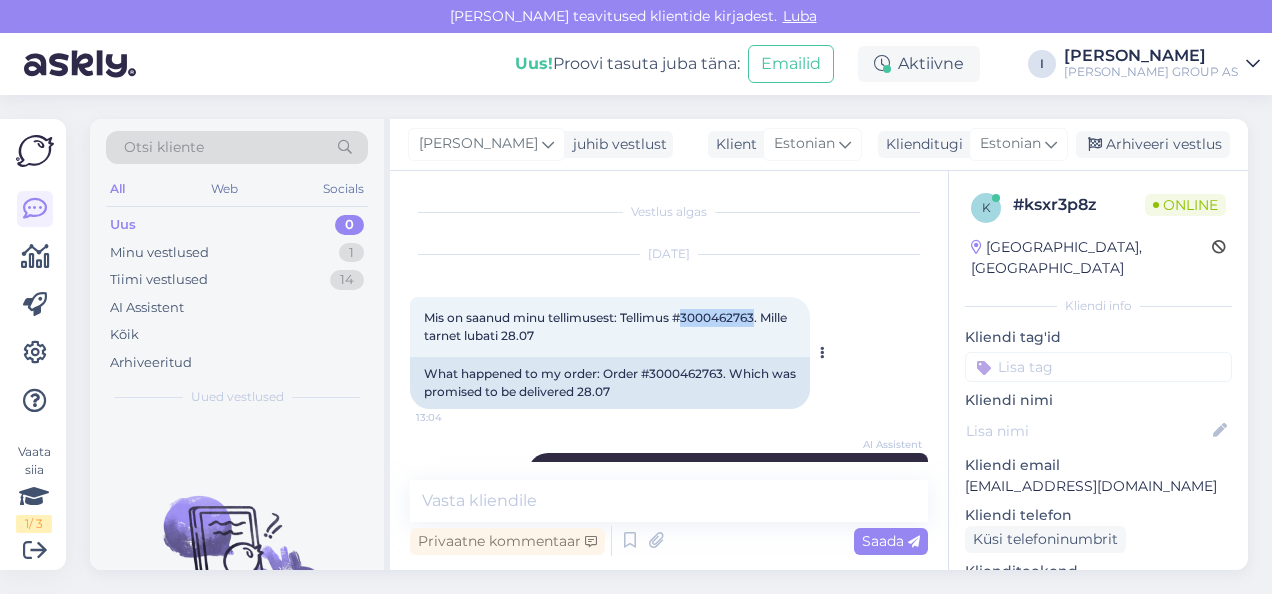 click on "Mis on saanud minu tellimusest: Tellimus #3000462763. Mille tarnet lubati 28.07" at bounding box center [607, 326] 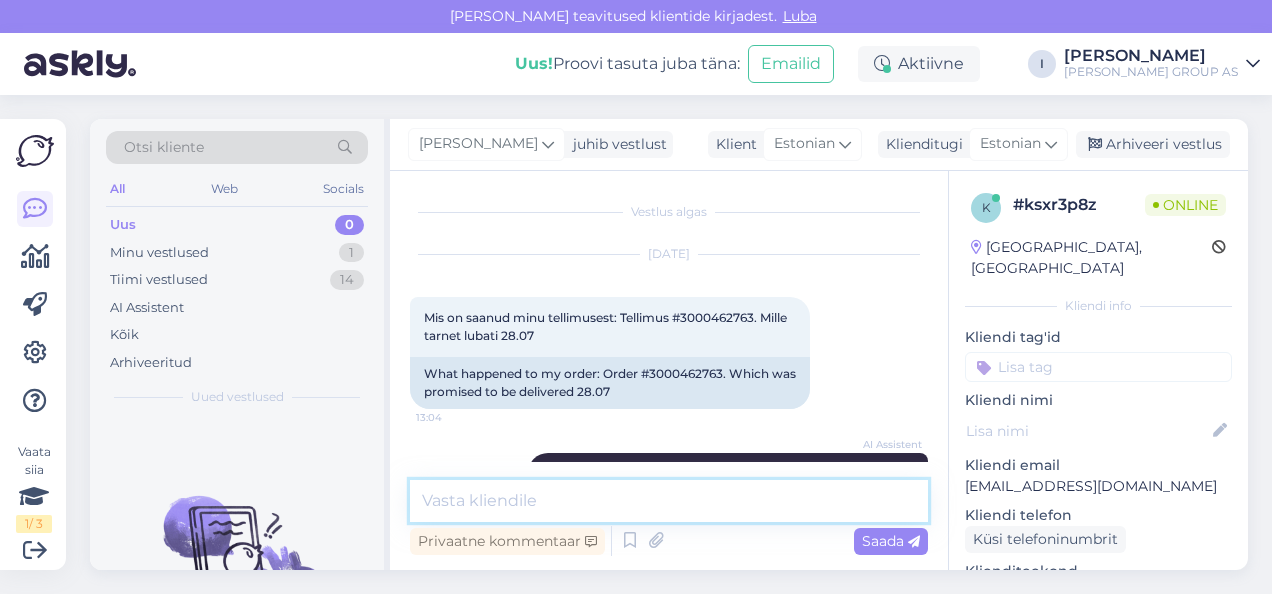 click at bounding box center [669, 501] 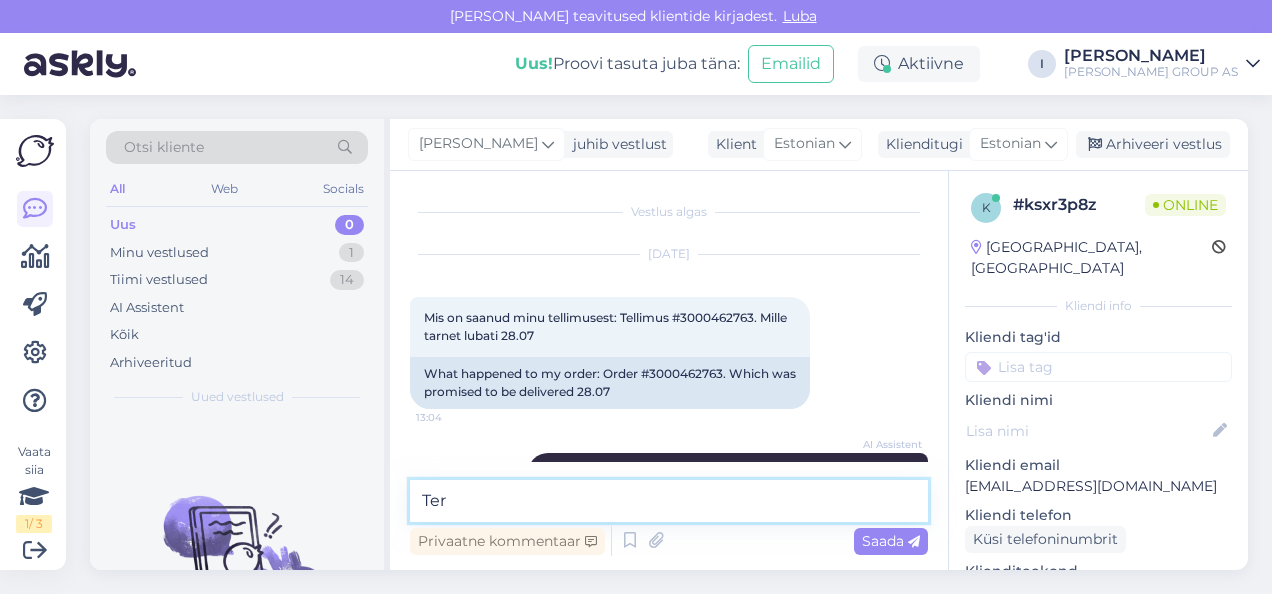 type on "Tere" 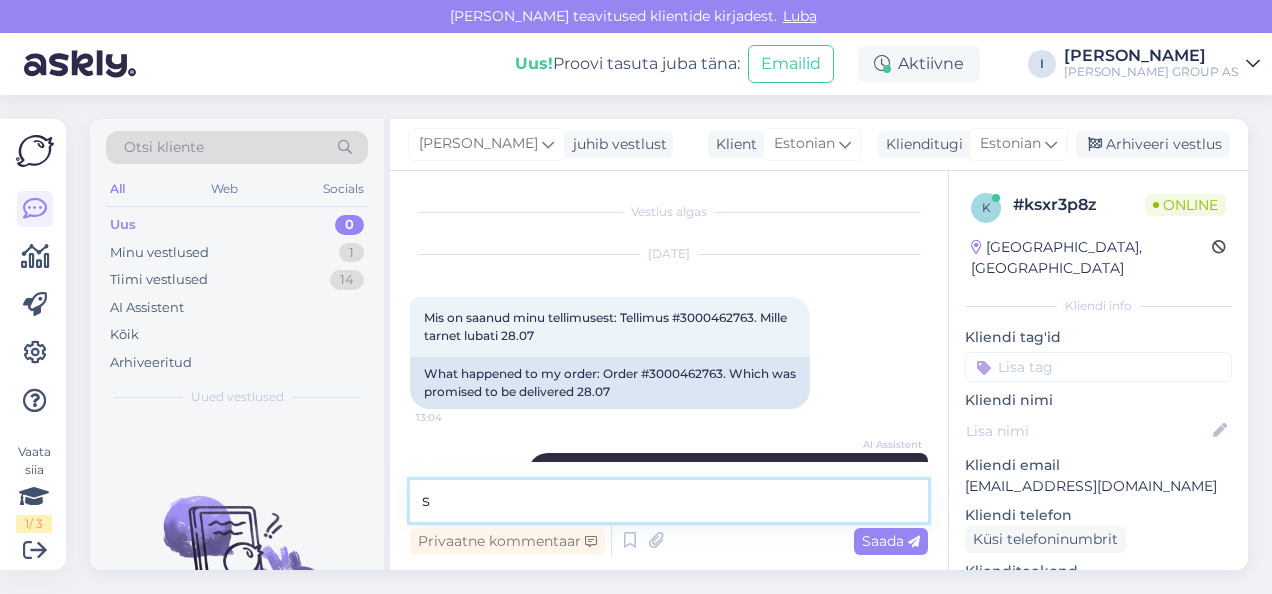 scroll, scrollTop: 246, scrollLeft: 0, axis: vertical 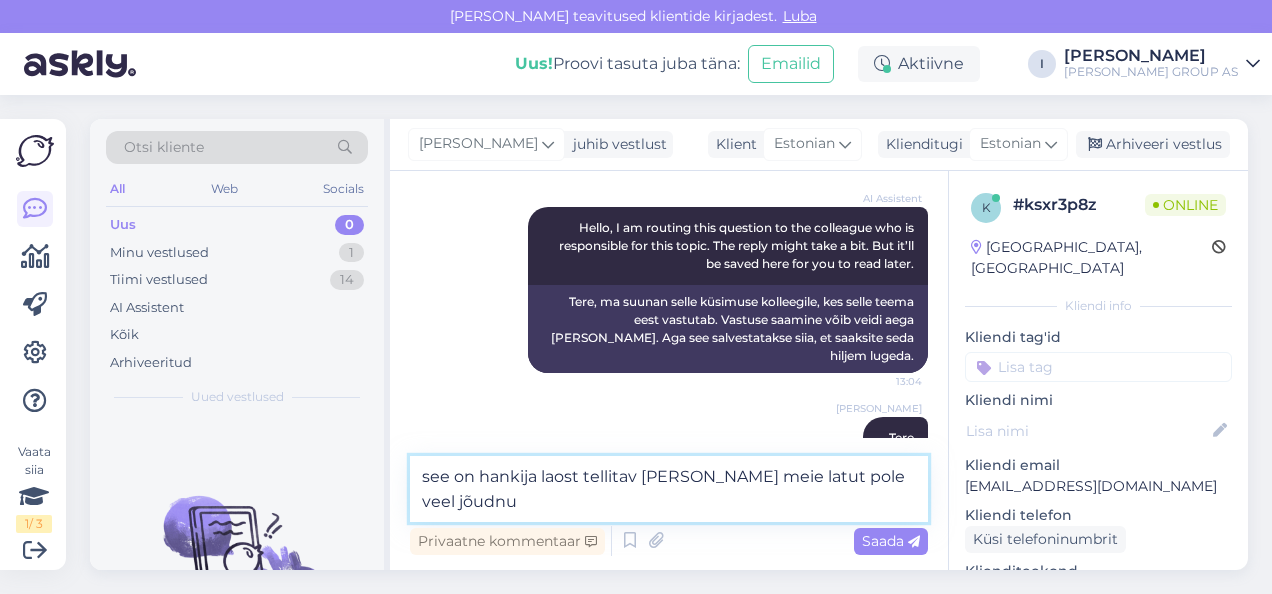 type on "see on hankija laost tellitav kaup ja meie latut pole veel jõudnud" 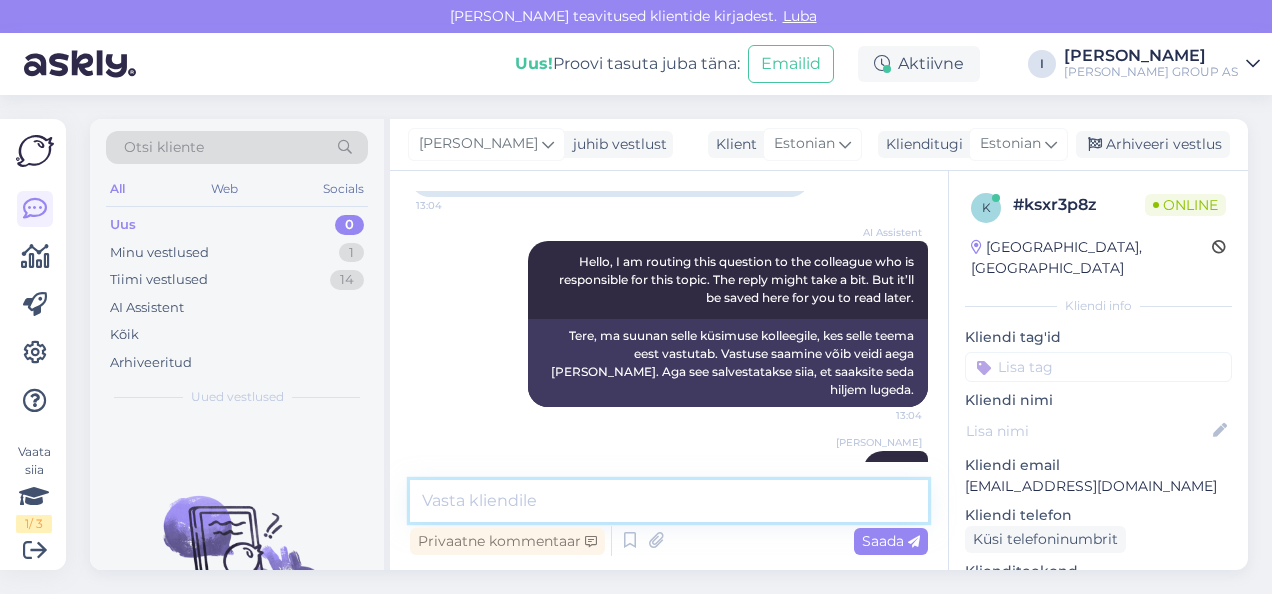 scroll, scrollTop: 350, scrollLeft: 0, axis: vertical 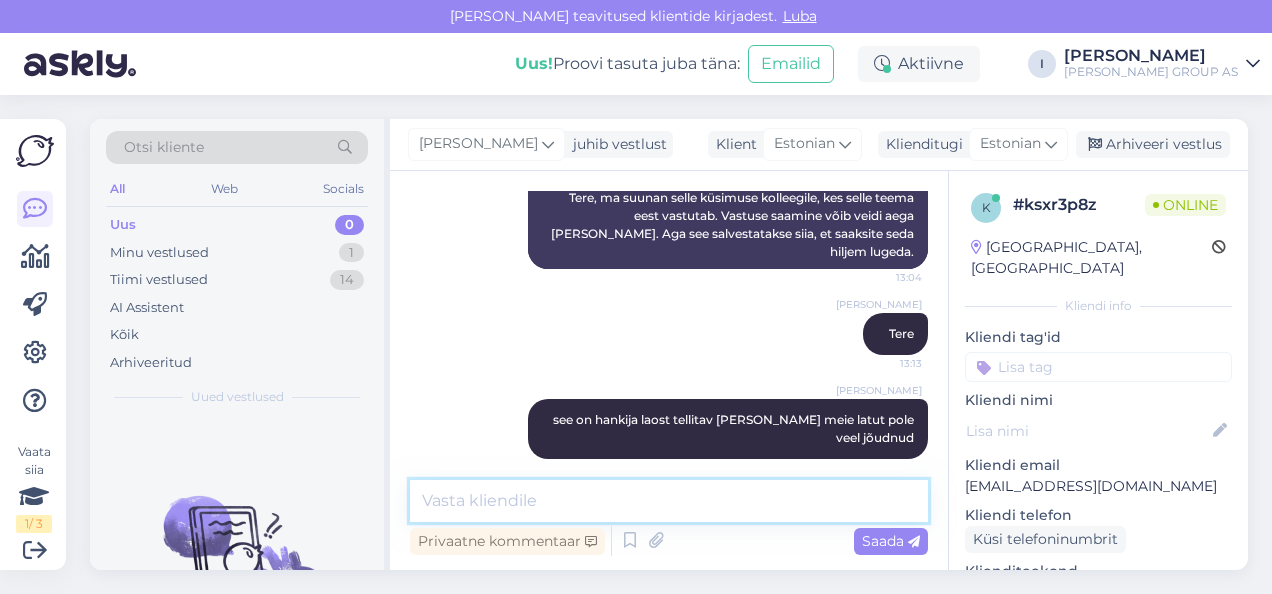 click at bounding box center (669, 501) 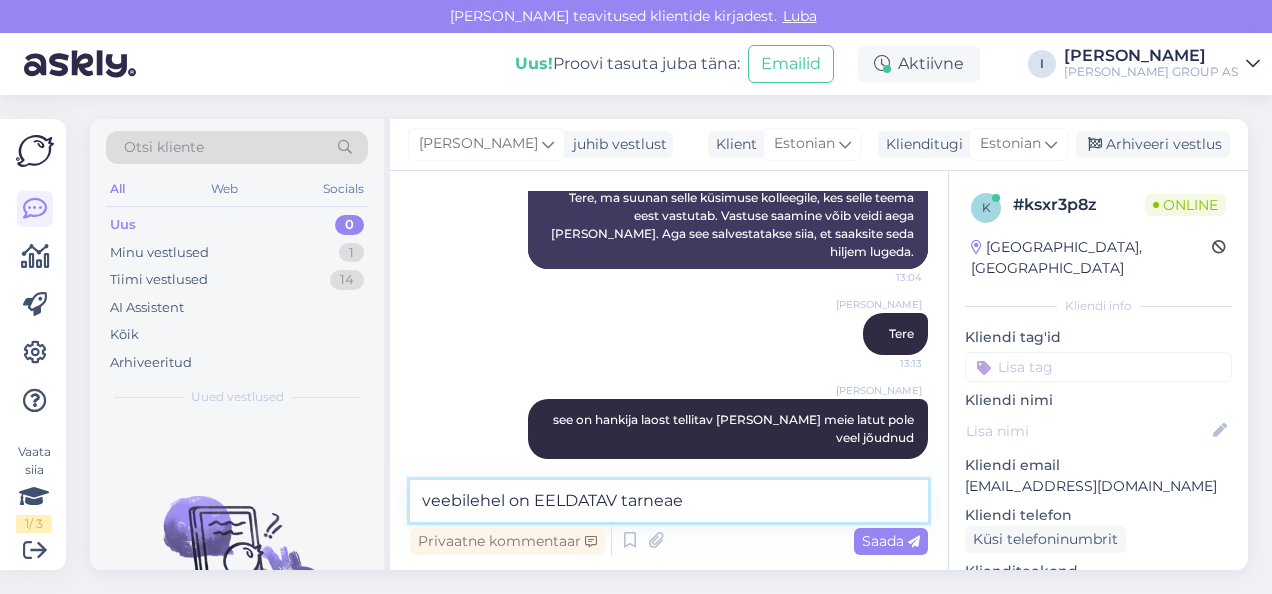 type on "veebilehel on EELDATAV tarneaeg" 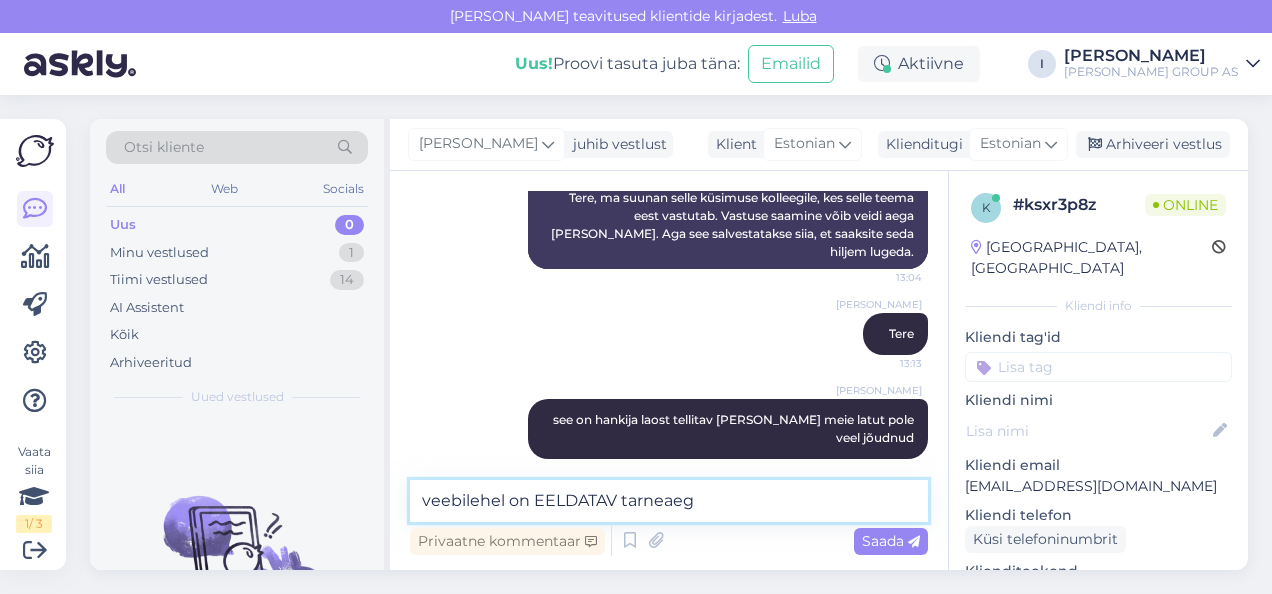 type 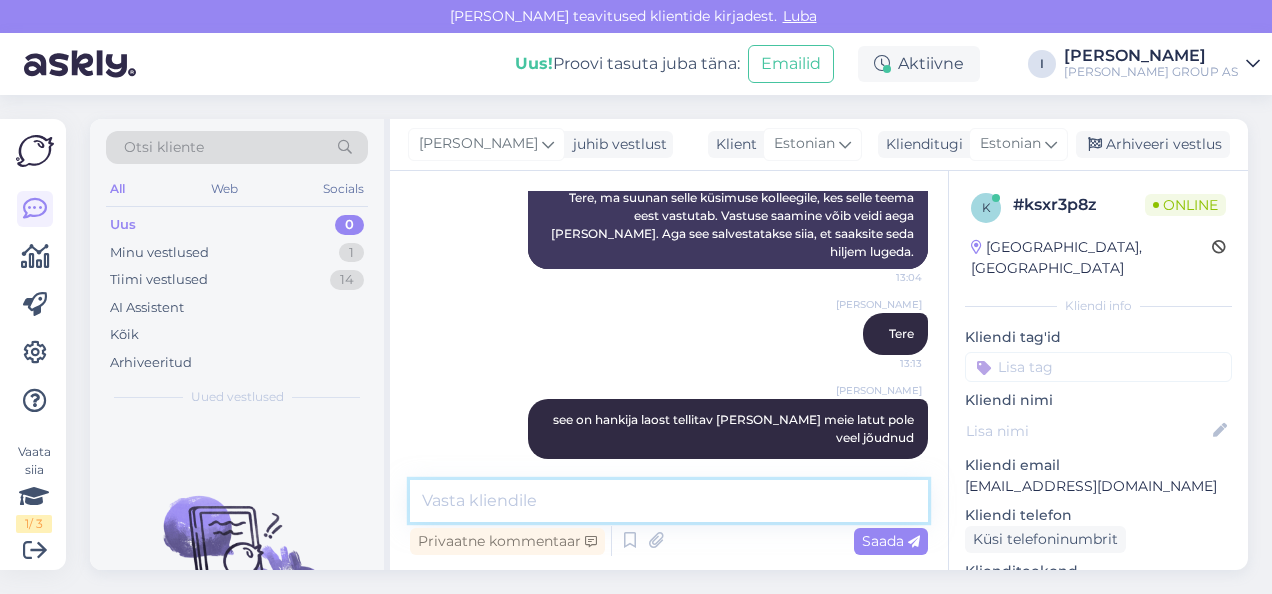 scroll, scrollTop: 436, scrollLeft: 0, axis: vertical 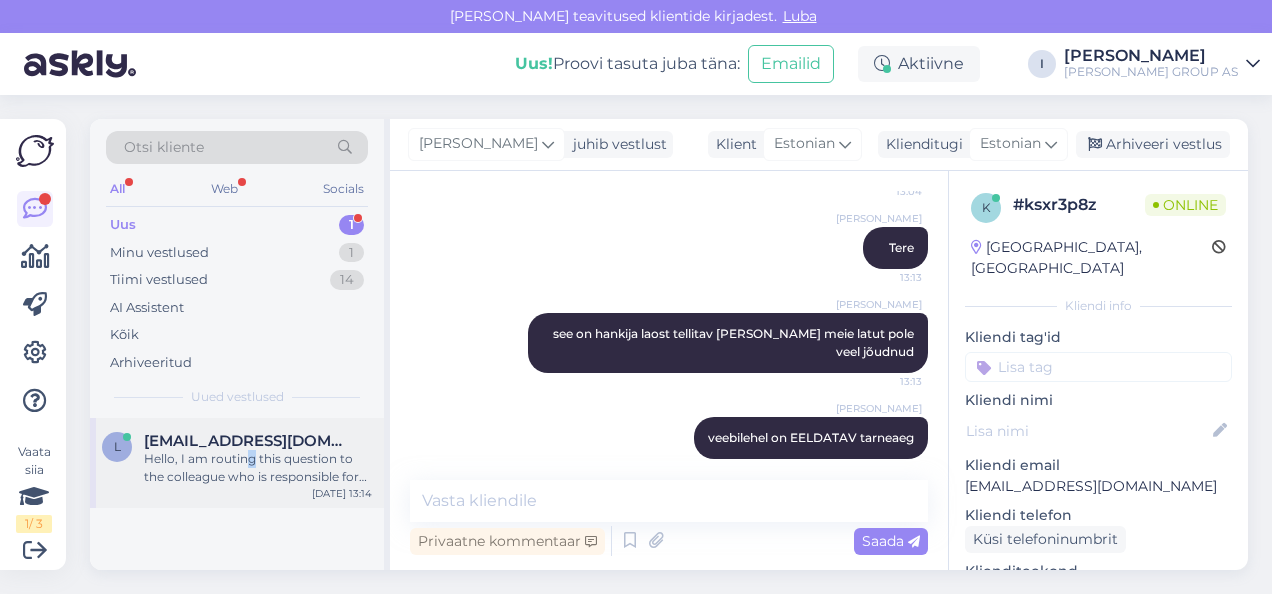 click on "Hello, I am routing this question to the colleague who is responsible for this topic. The reply might take a bit. But it’ll be saved here for you to read later." at bounding box center [258, 468] 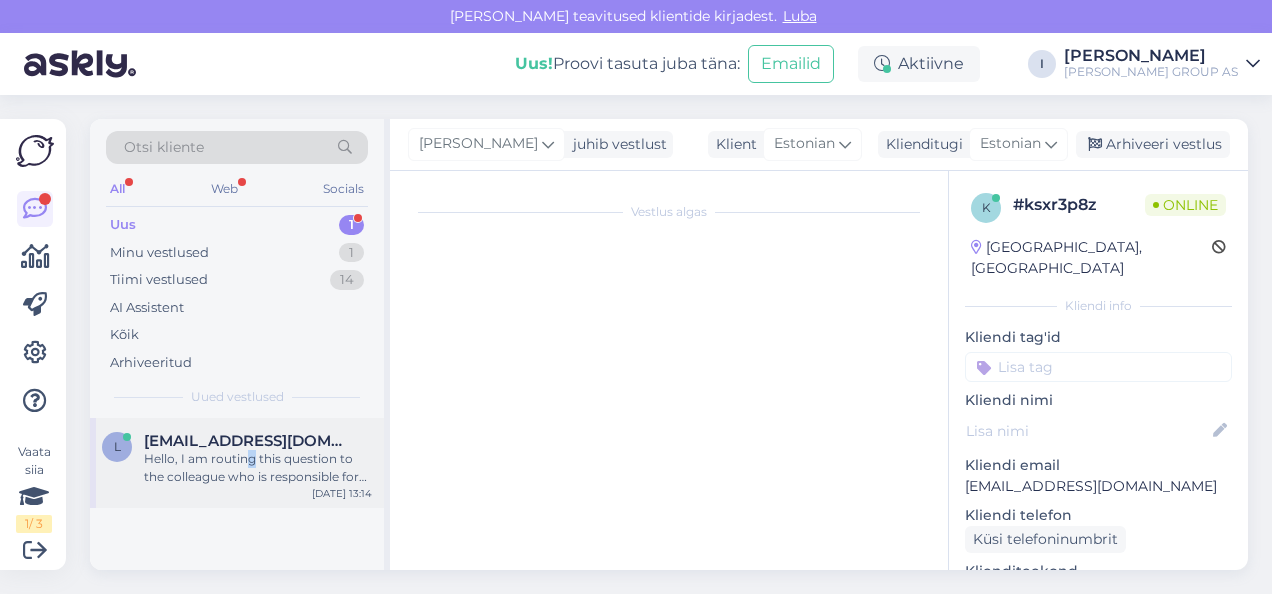 scroll, scrollTop: 204, scrollLeft: 0, axis: vertical 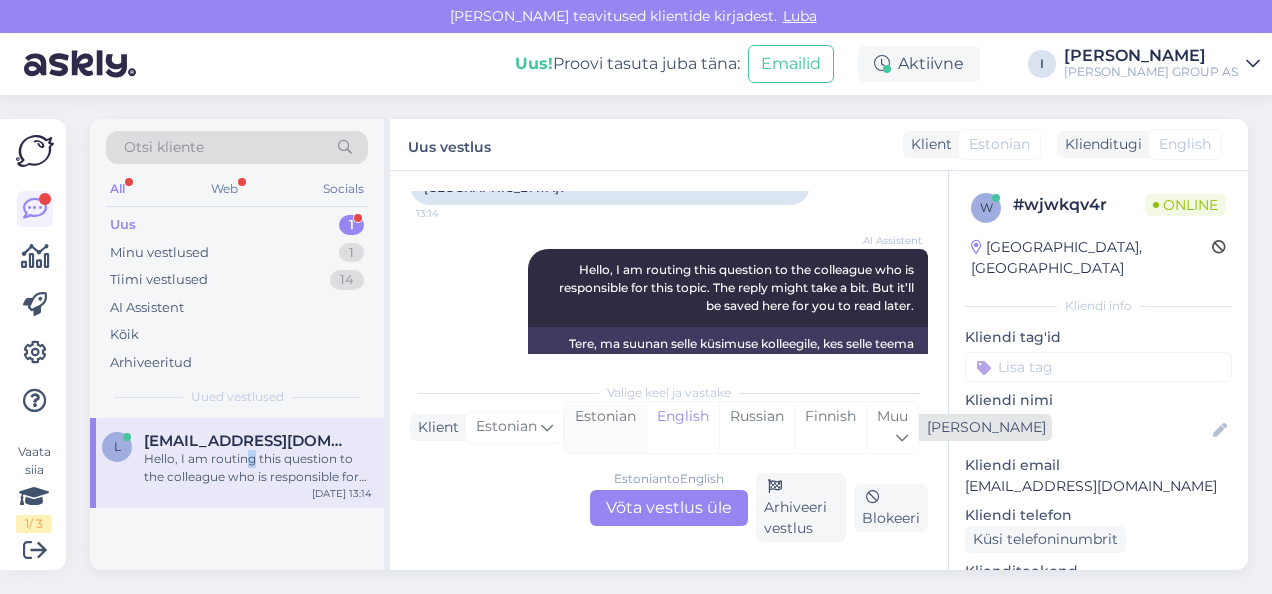 click on "Estonian" at bounding box center [605, 427] 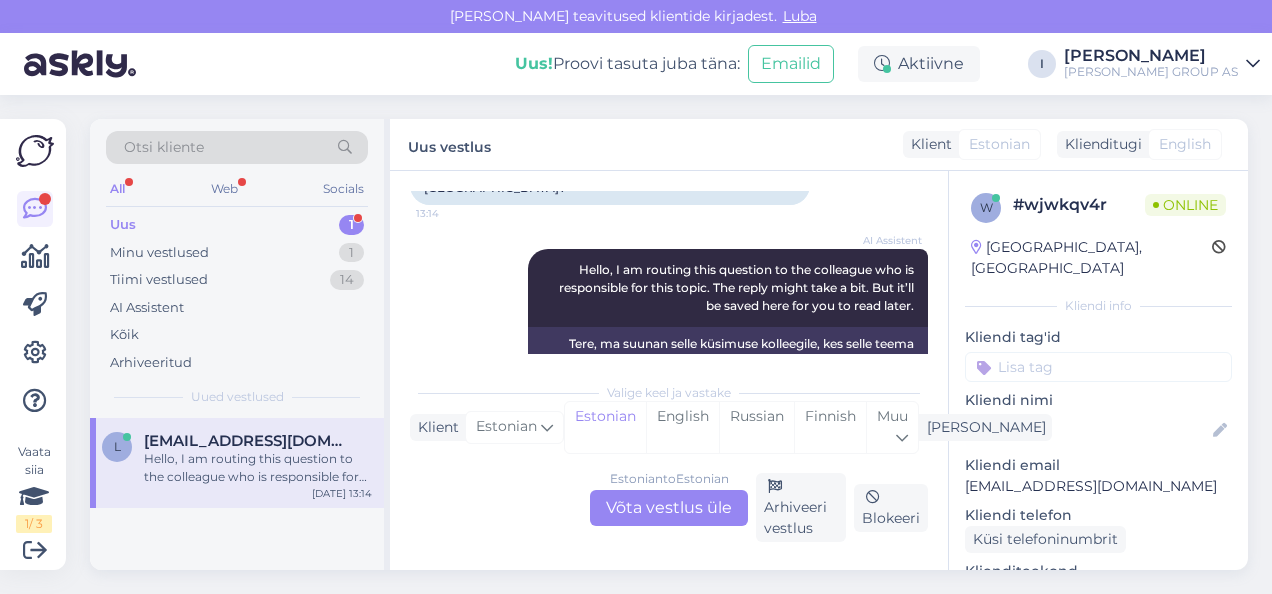 click on "Estonian  to  Estonian Võta vestlus üle" at bounding box center (669, 508) 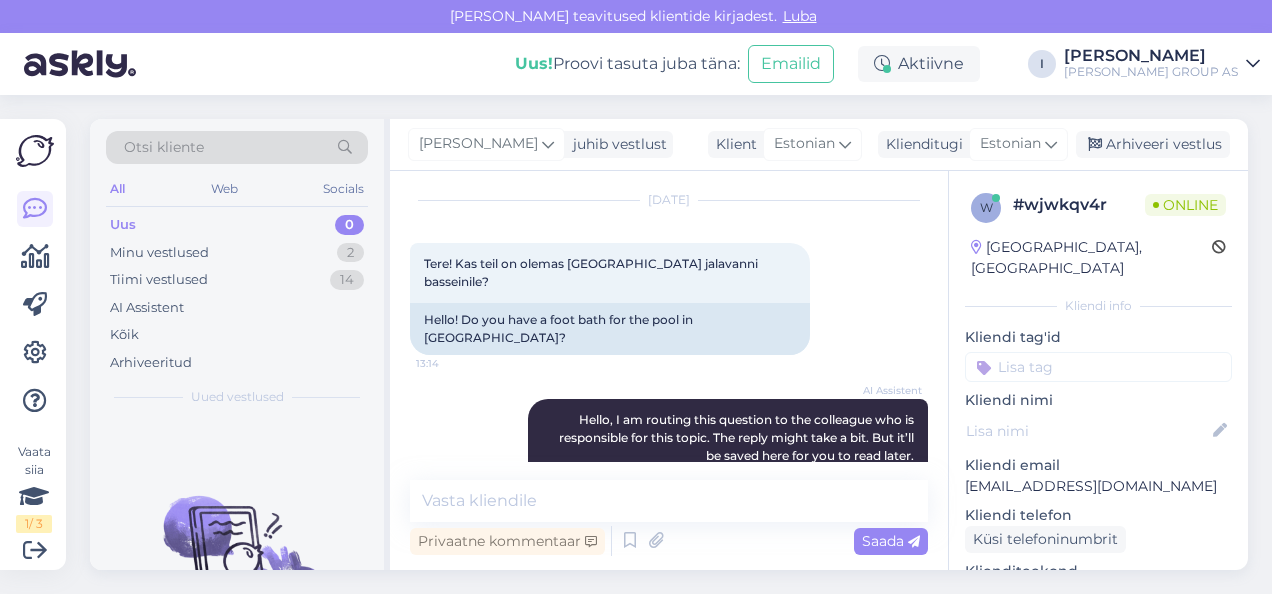 scroll, scrollTop: 0, scrollLeft: 0, axis: both 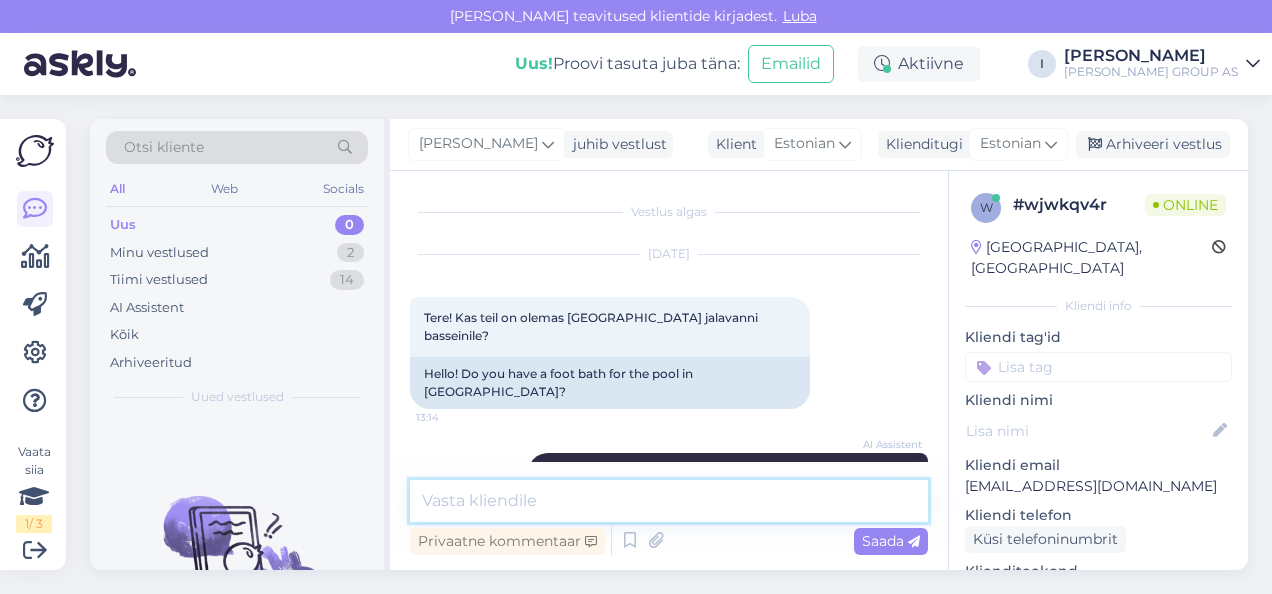 click at bounding box center [669, 501] 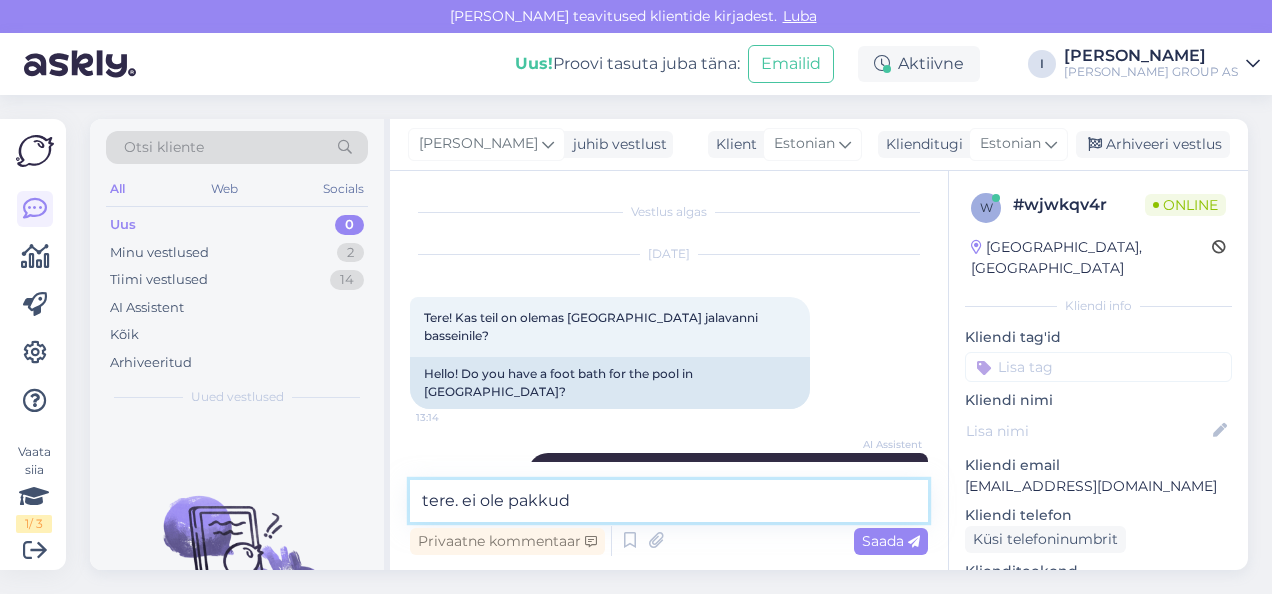 type on "tere. ei ole pakkuda" 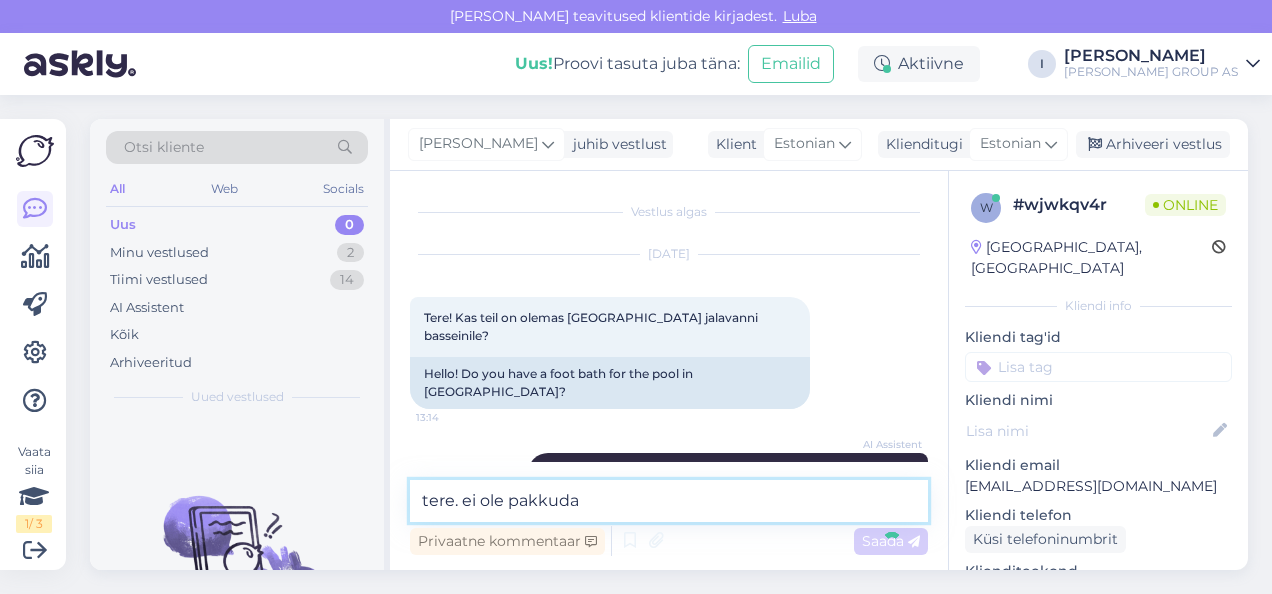 type 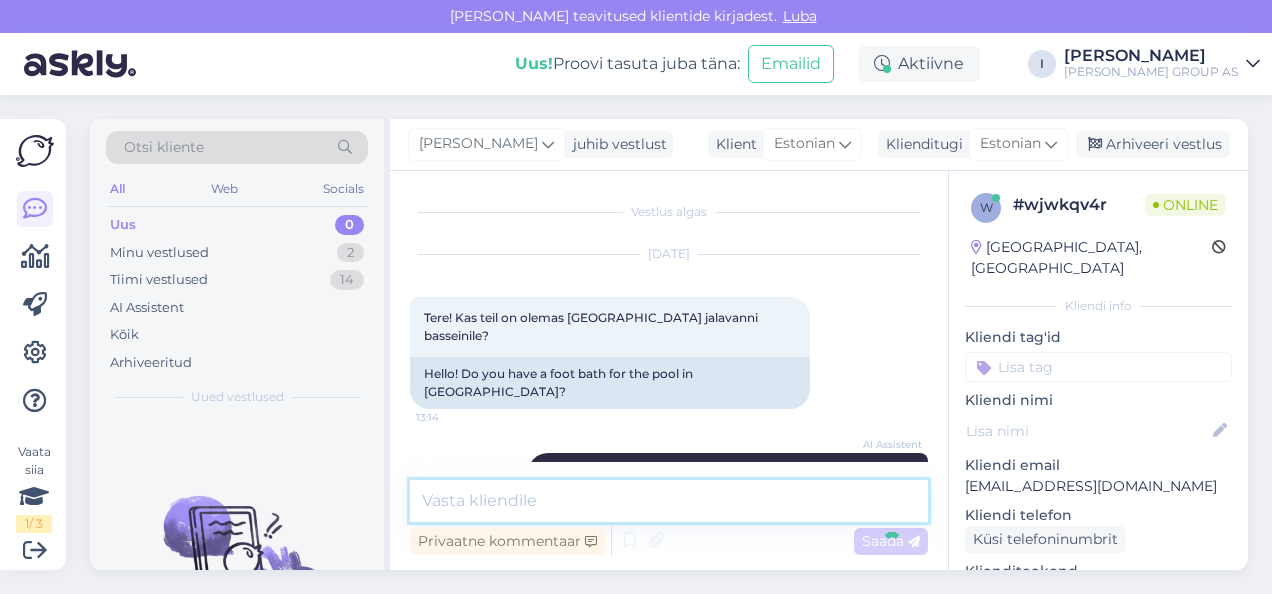 scroll, scrollTop: 210, scrollLeft: 0, axis: vertical 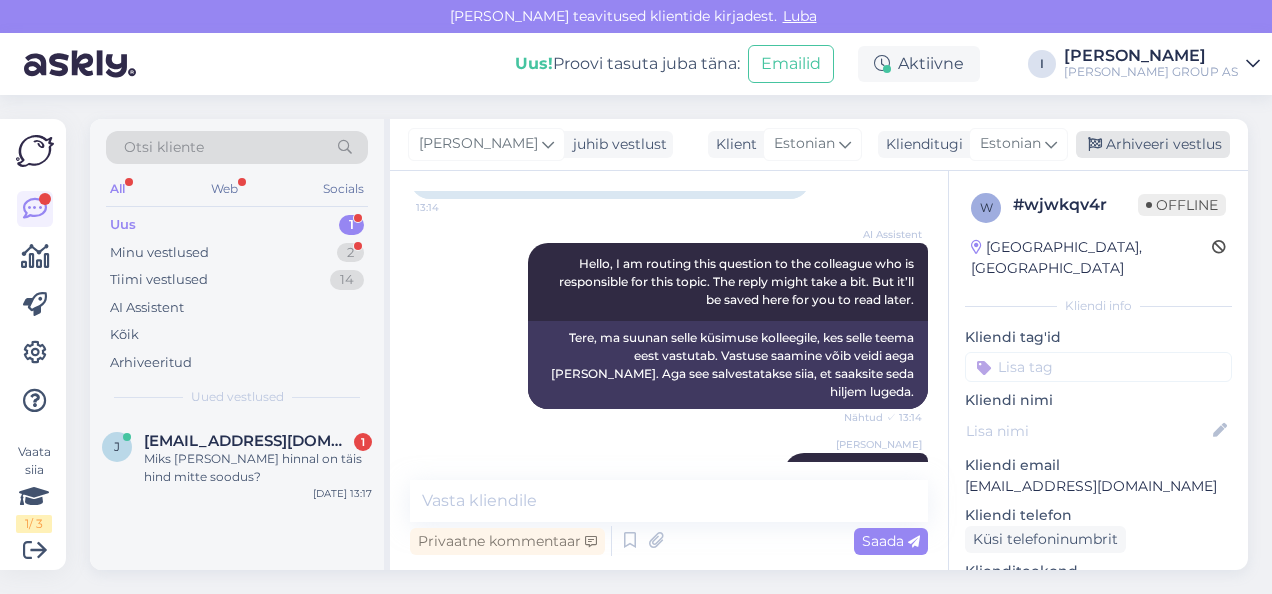 click on "Arhiveeri vestlus" at bounding box center (1153, 144) 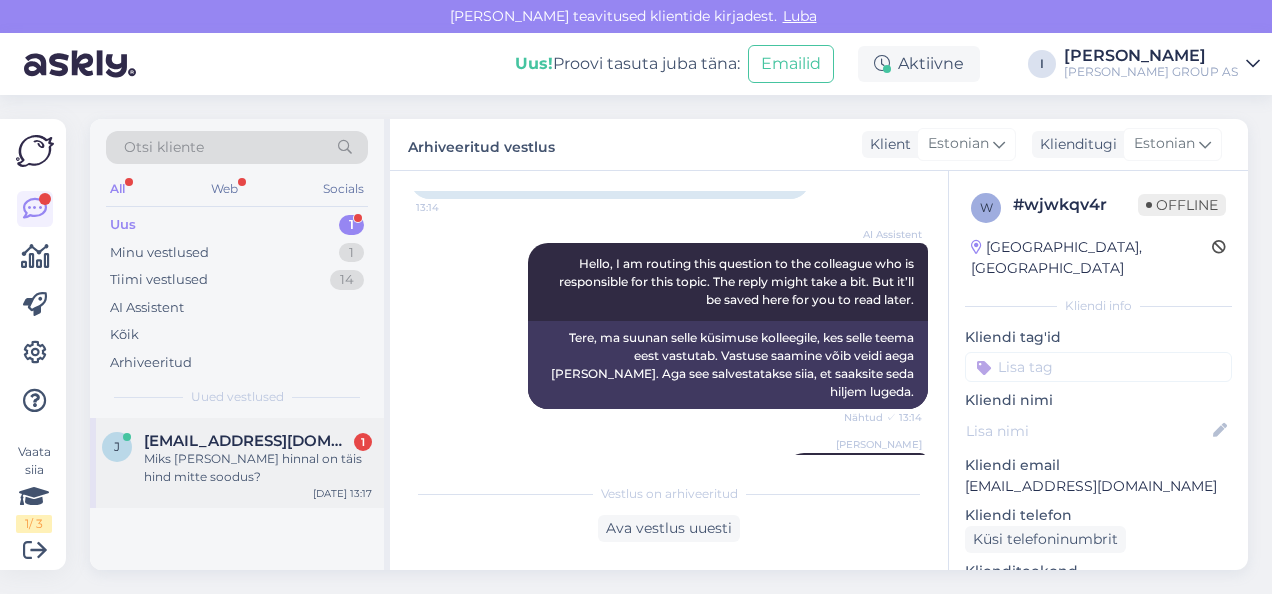 click on "joosepmee@gmail.com" at bounding box center [248, 441] 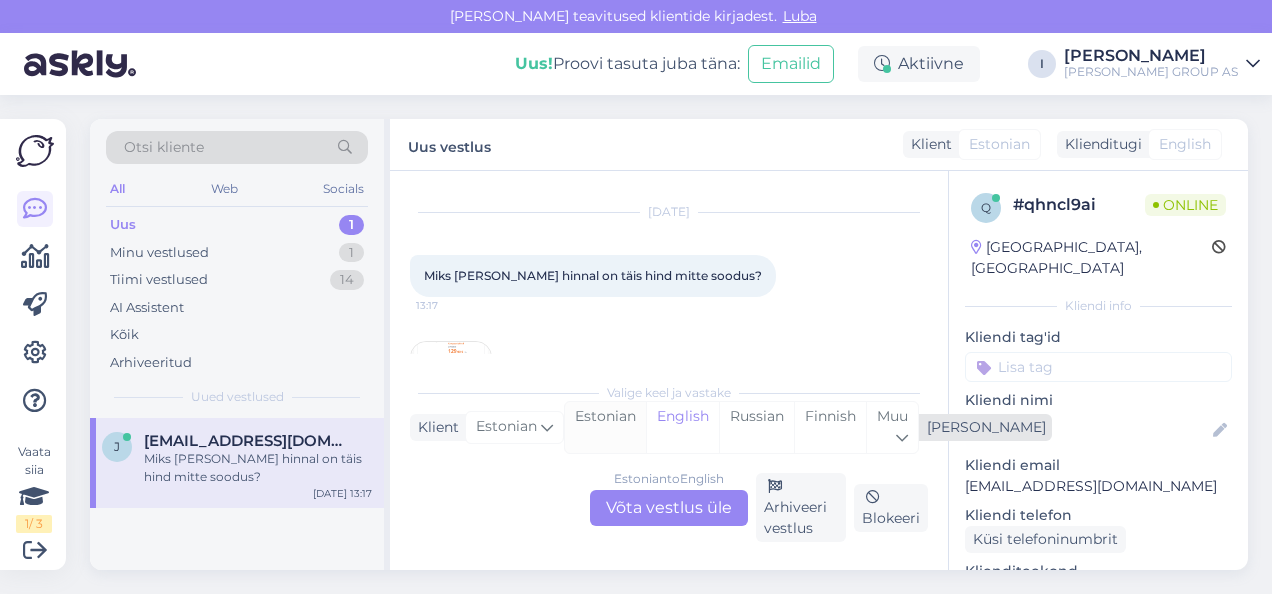 click on "Estonian" at bounding box center [605, 427] 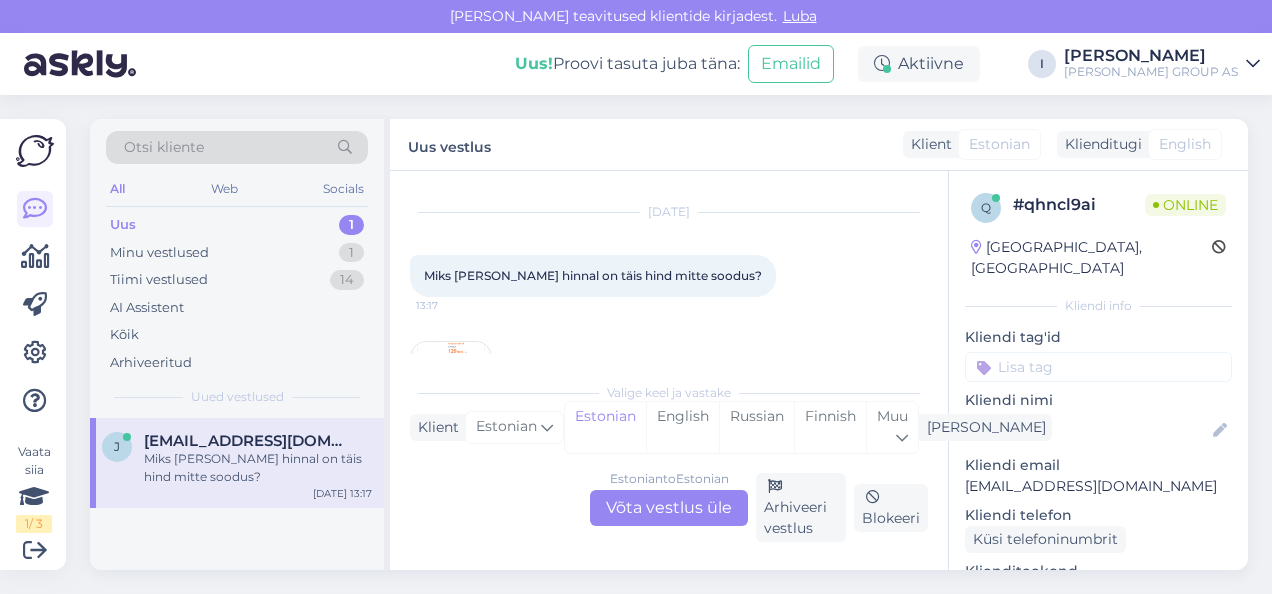 click on "Estonian  to  Estonian Võta vestlus üle" at bounding box center [669, 508] 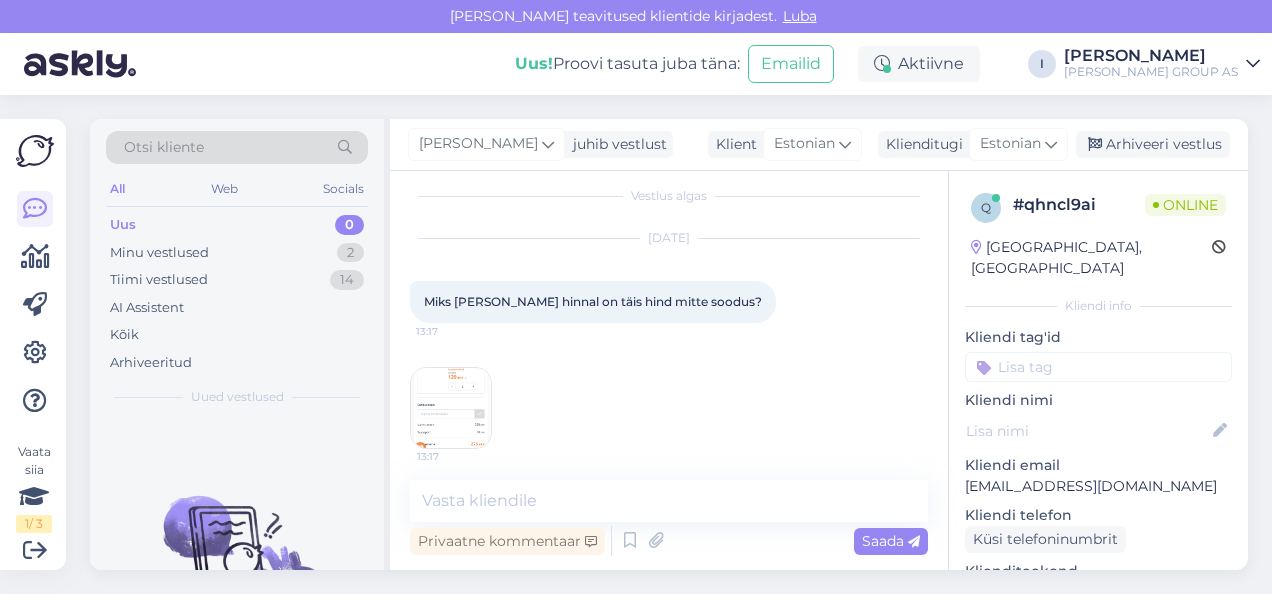 scroll, scrollTop: 24, scrollLeft: 0, axis: vertical 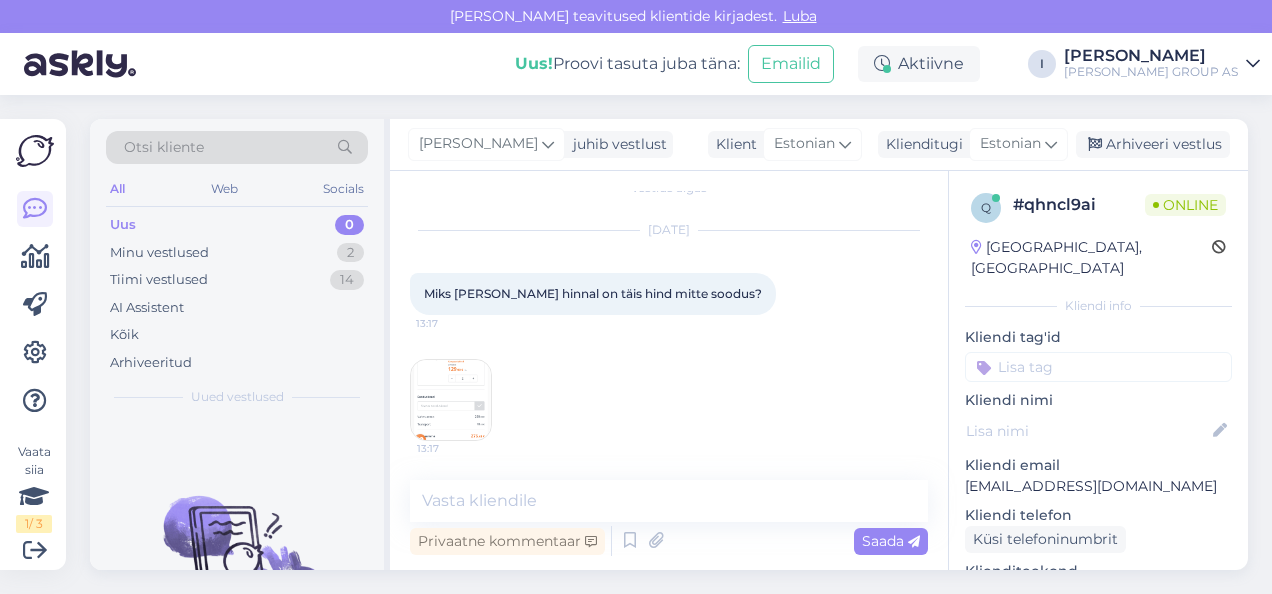 click at bounding box center (451, 400) 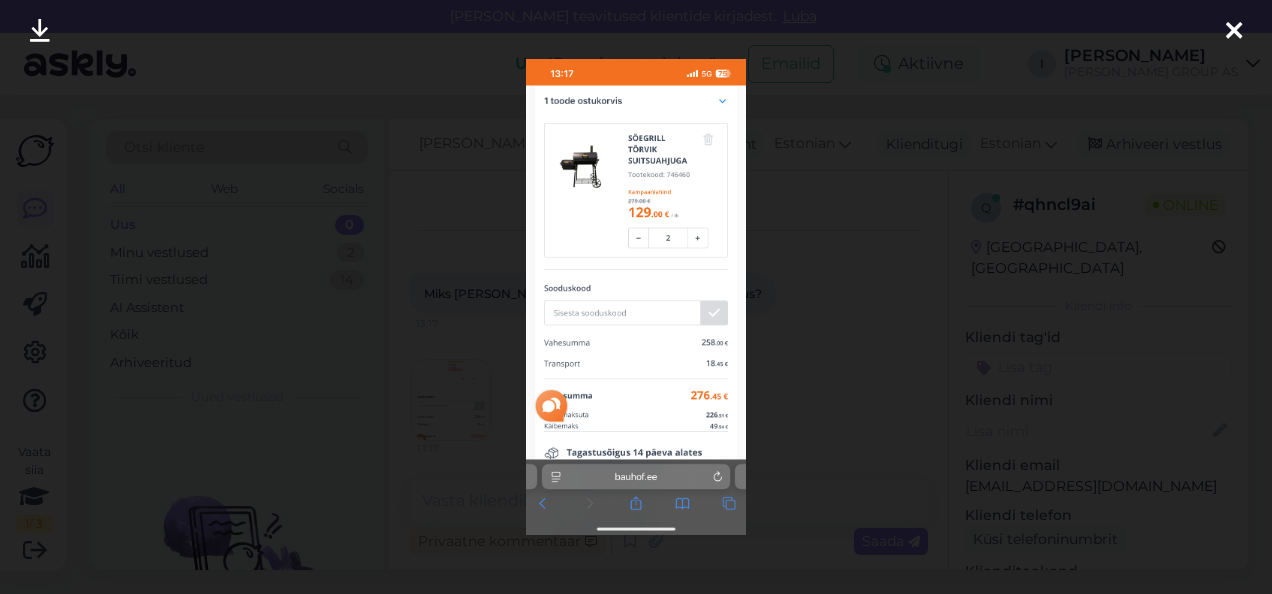 click at bounding box center (636, 297) 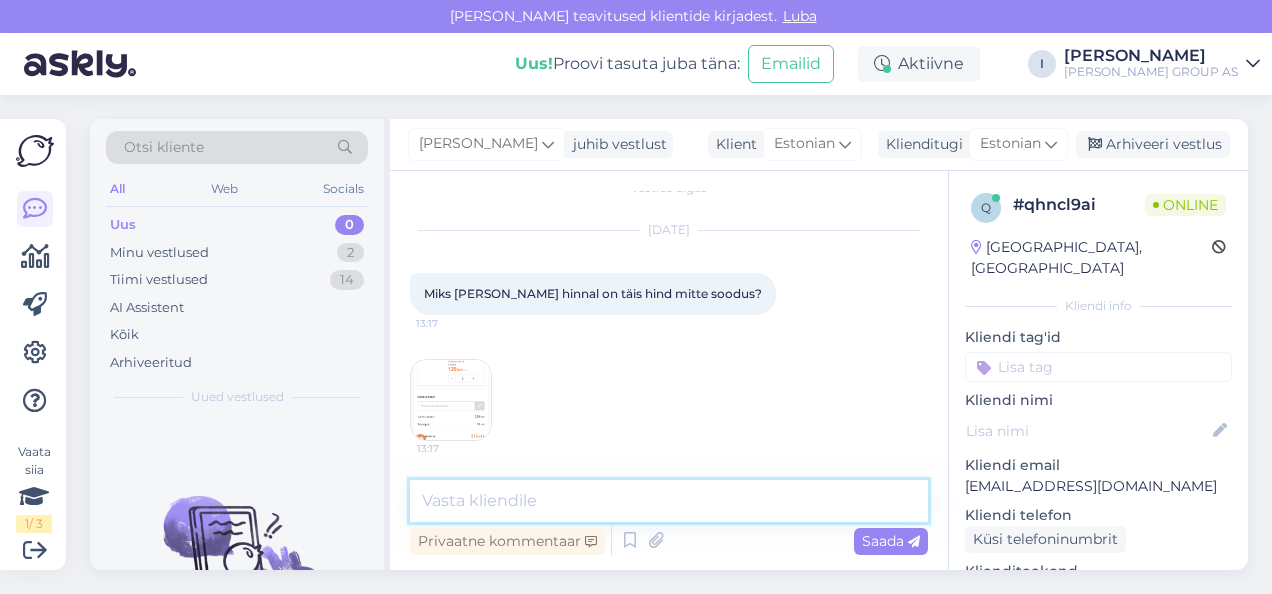 click at bounding box center (669, 501) 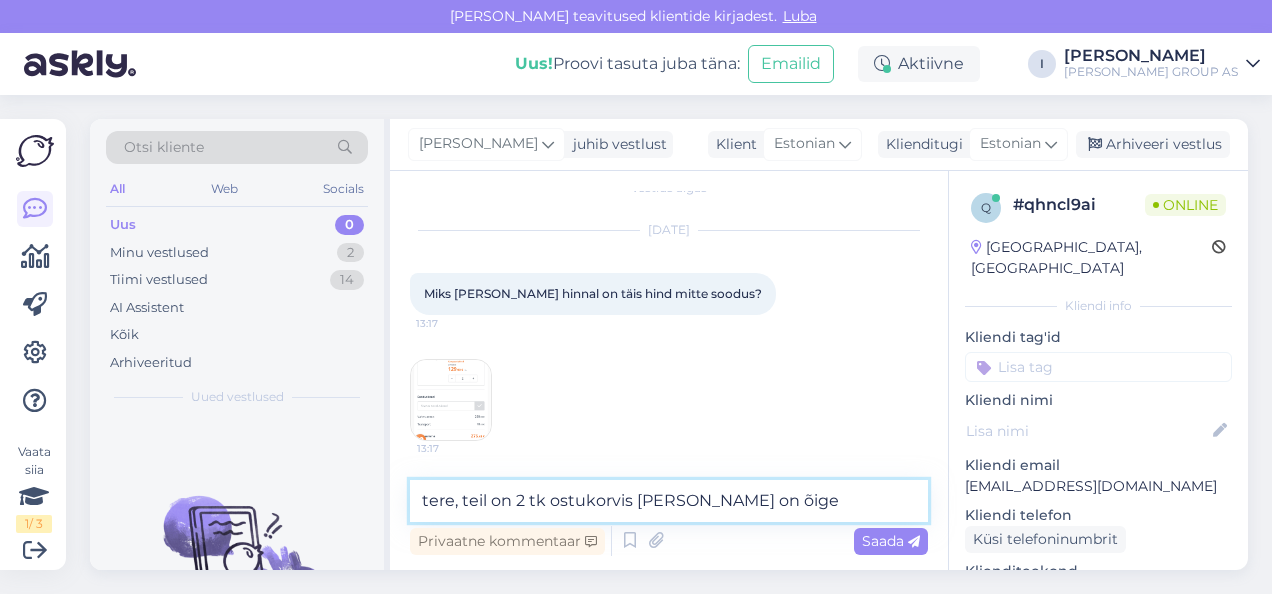 type on "tere, teil on 2 tk ostukorvis ja hind on õige" 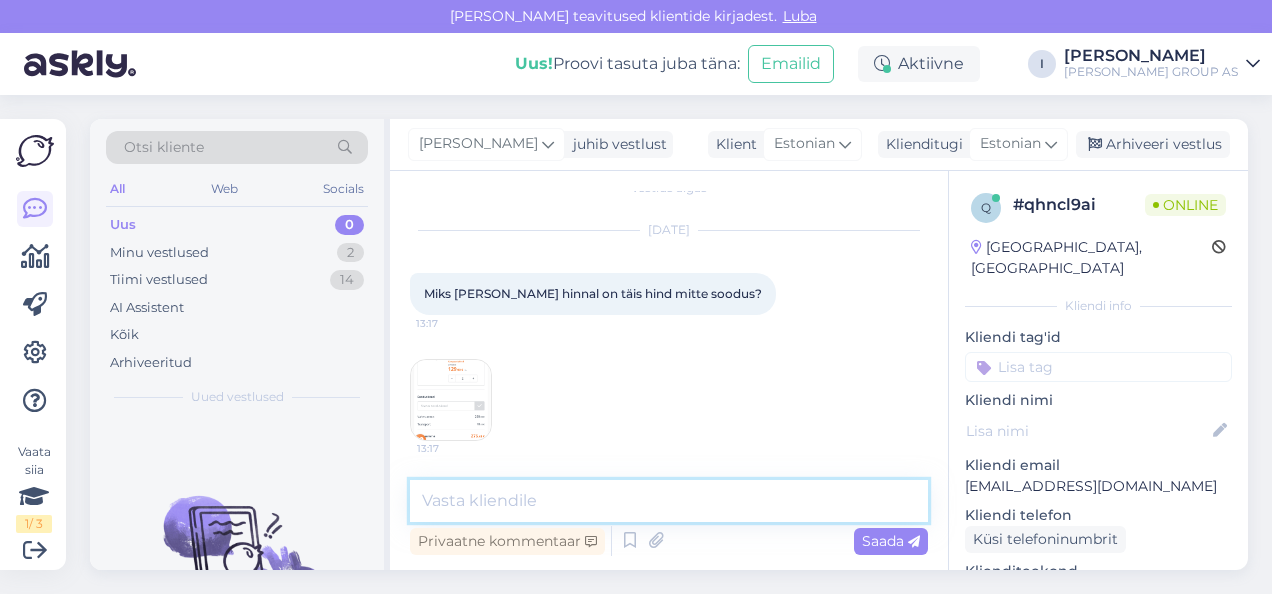 scroll, scrollTop: 110, scrollLeft: 0, axis: vertical 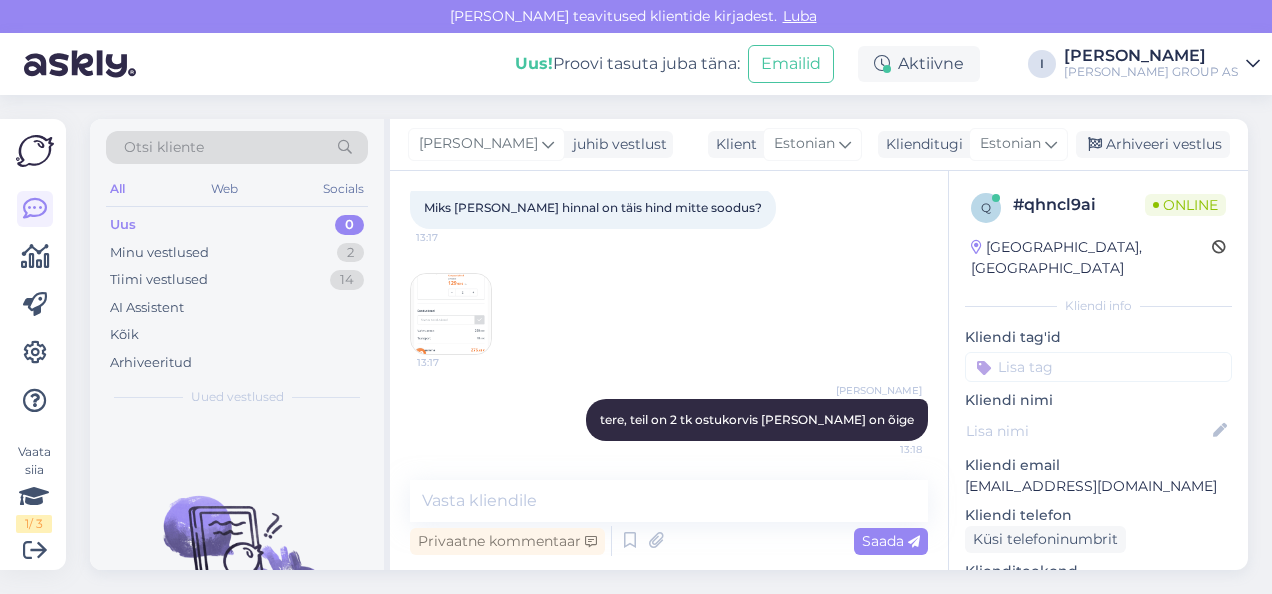 click at bounding box center [451, 314] 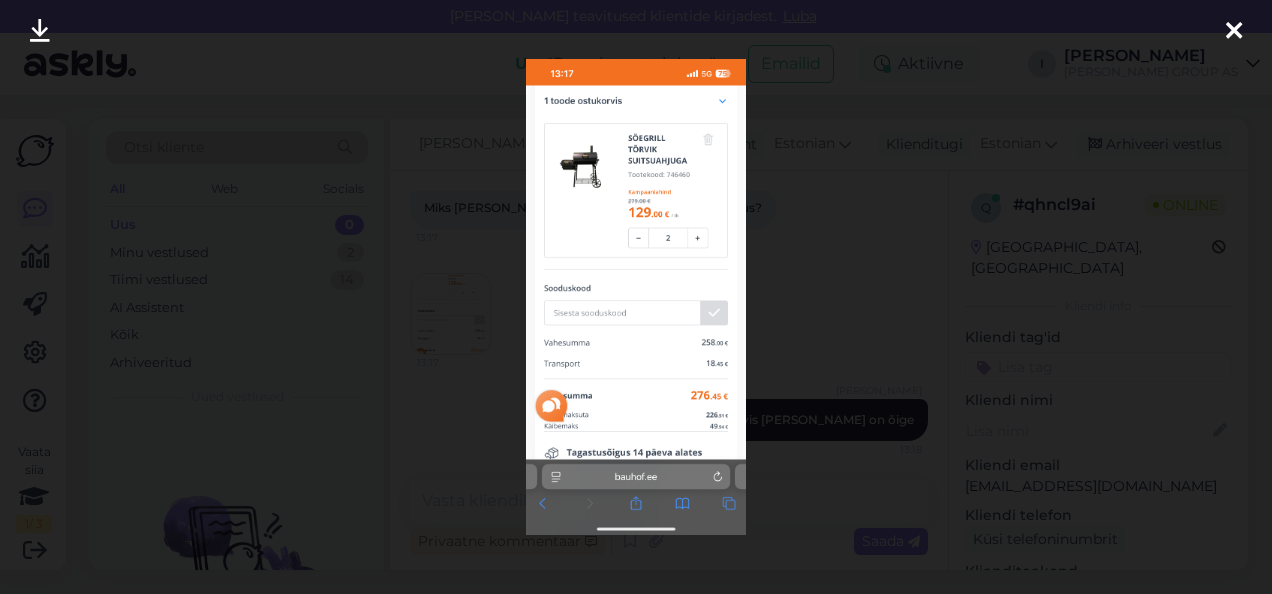 click at bounding box center (636, 297) 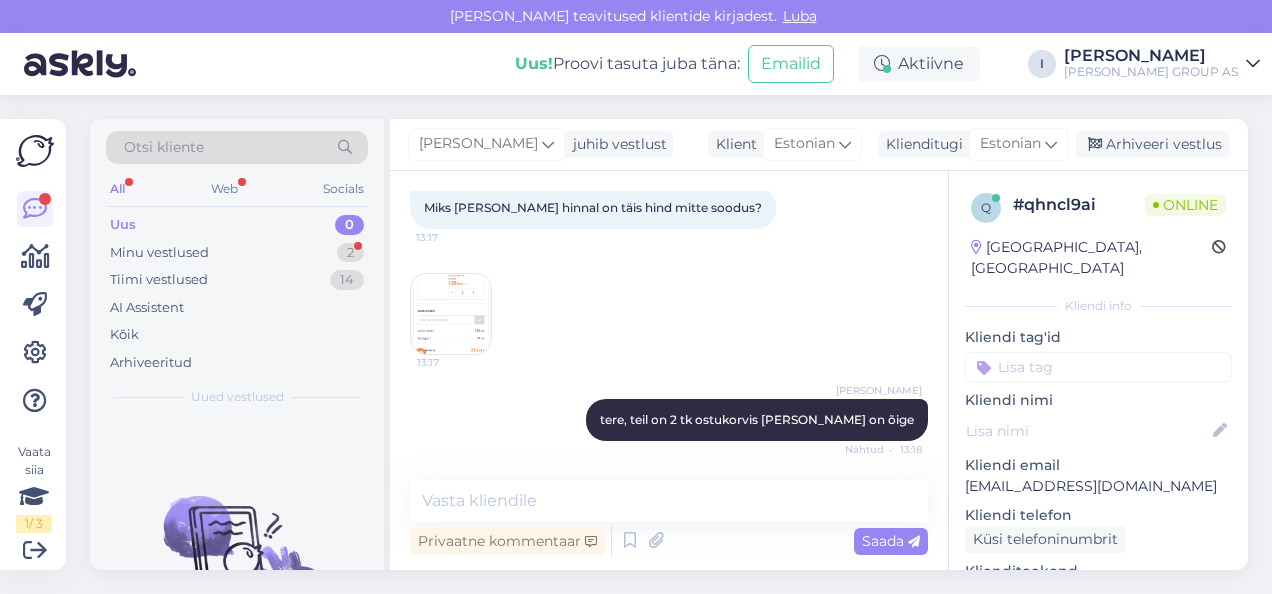 scroll, scrollTop: 196, scrollLeft: 0, axis: vertical 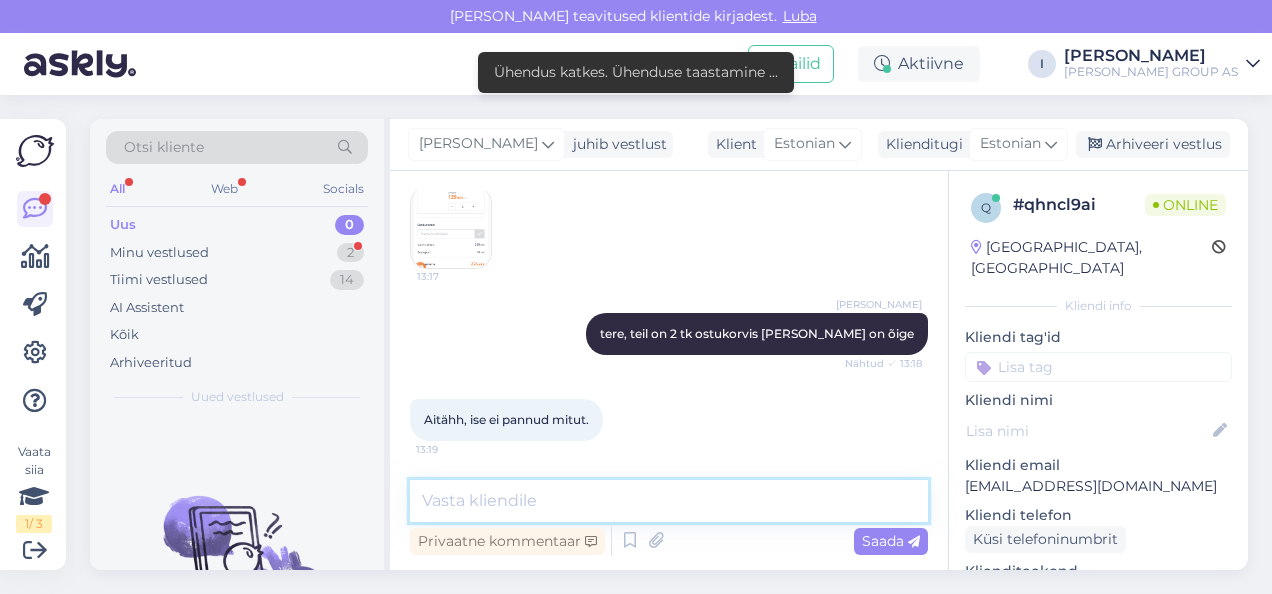 click at bounding box center (669, 501) 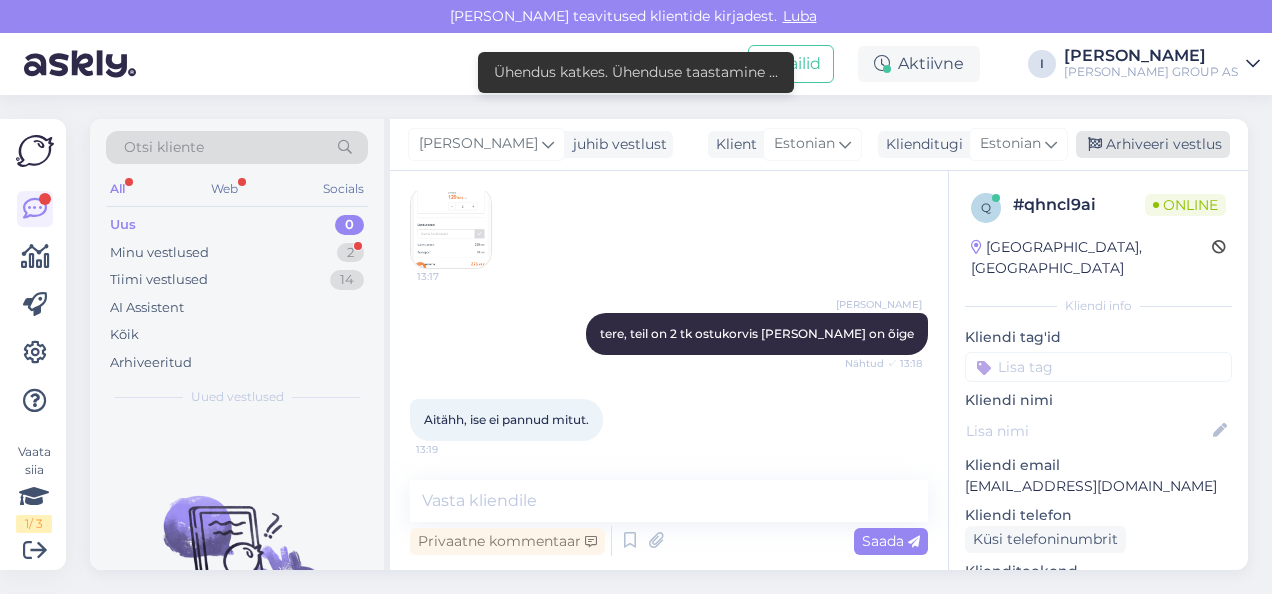 click on "Arhiveeri vestlus" at bounding box center [1153, 144] 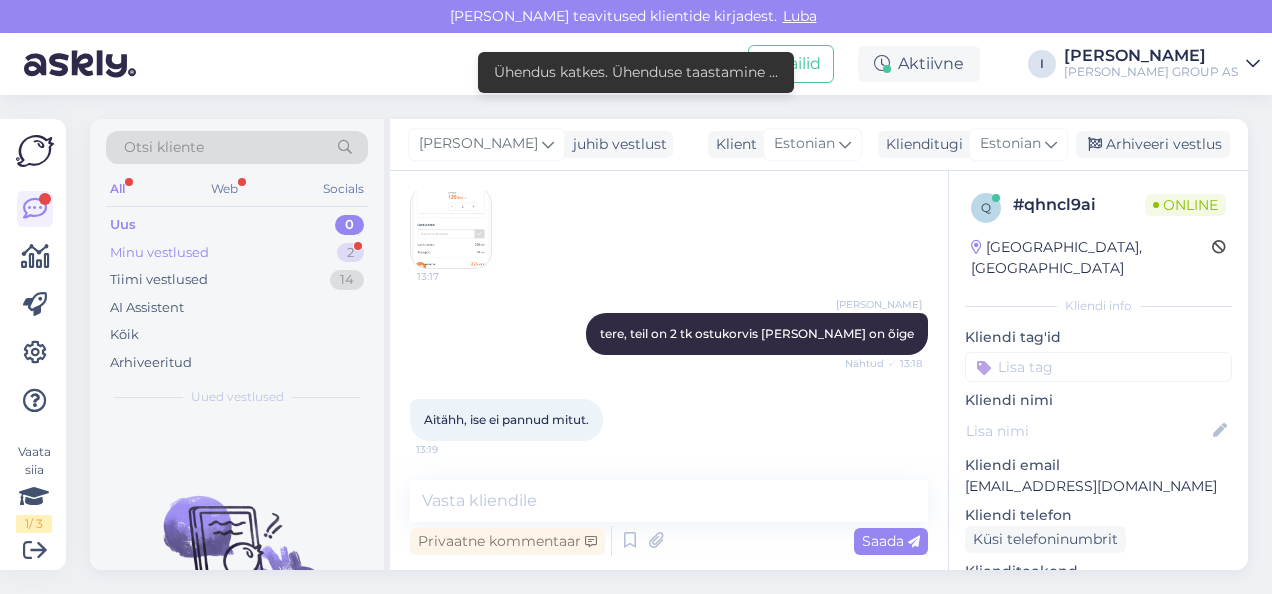 click on "Minu vestlused" at bounding box center (159, 253) 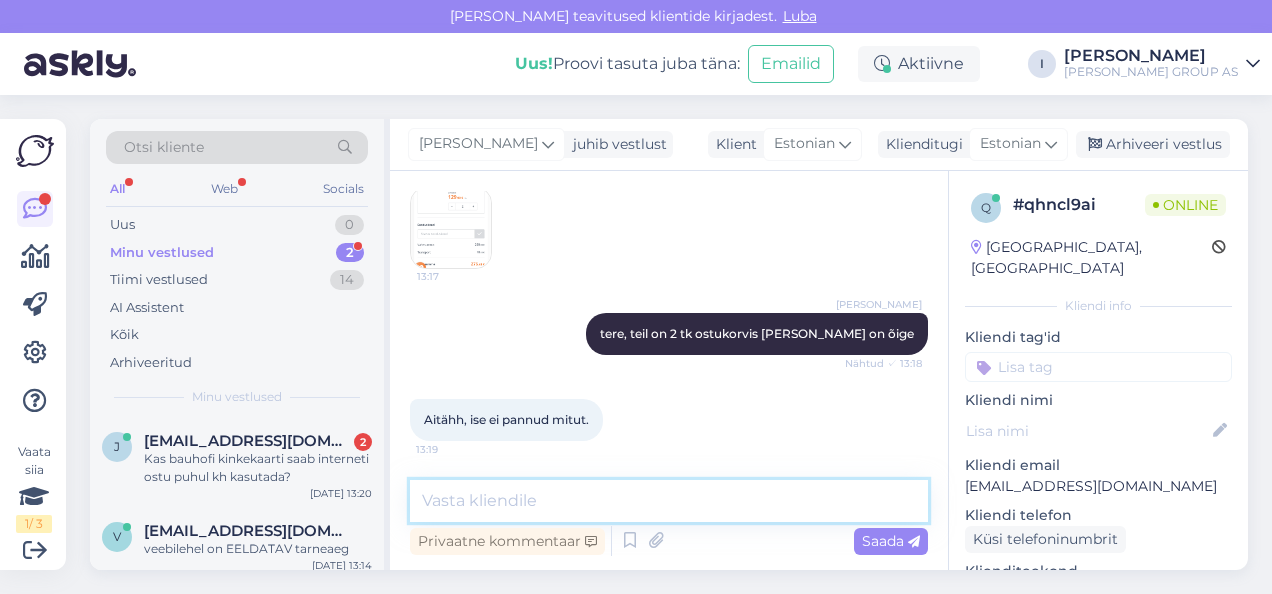 click at bounding box center (669, 501) 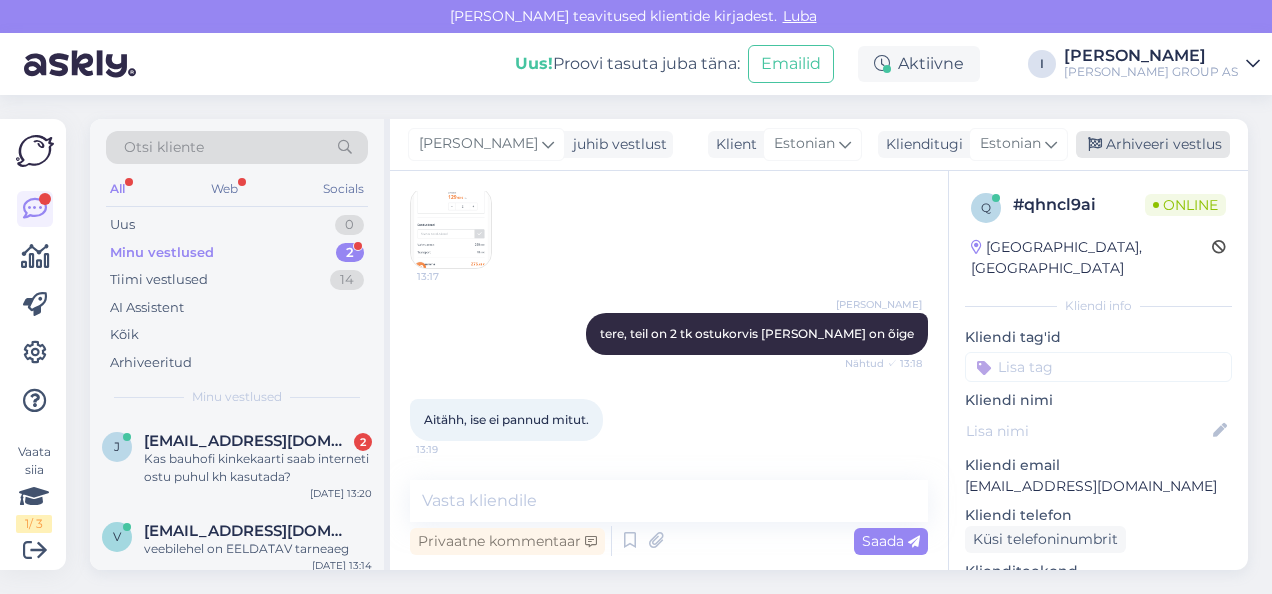 click on "Arhiveeri vestlus" at bounding box center [1153, 144] 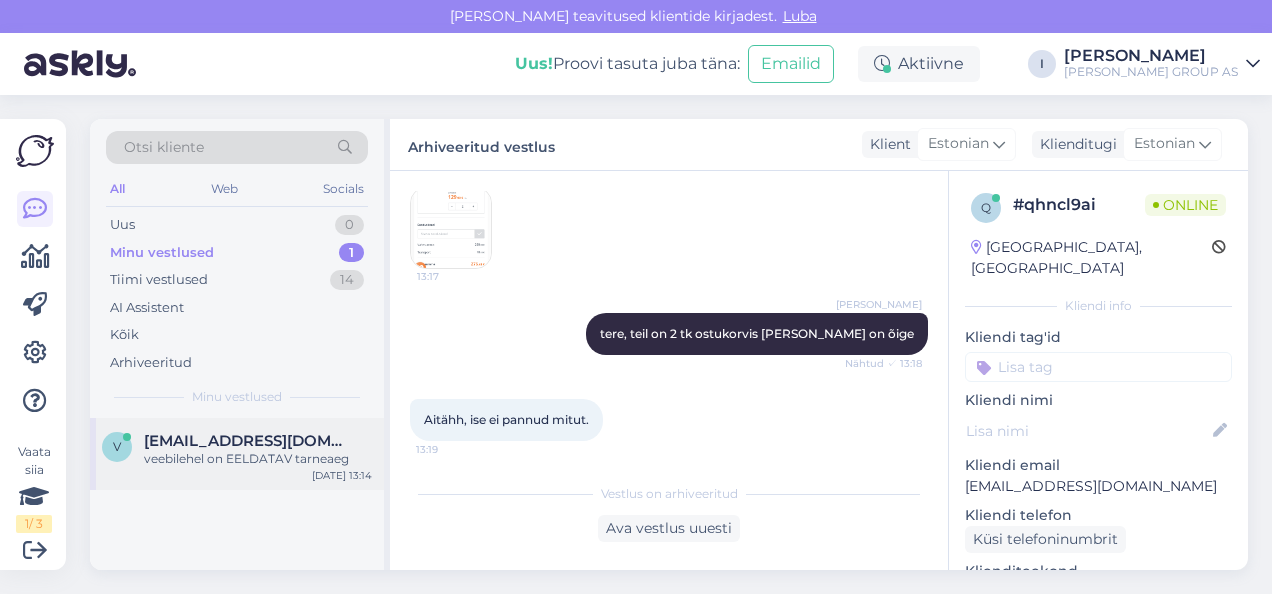 click on "veebilehel on EELDATAV tarneaeg" at bounding box center (258, 459) 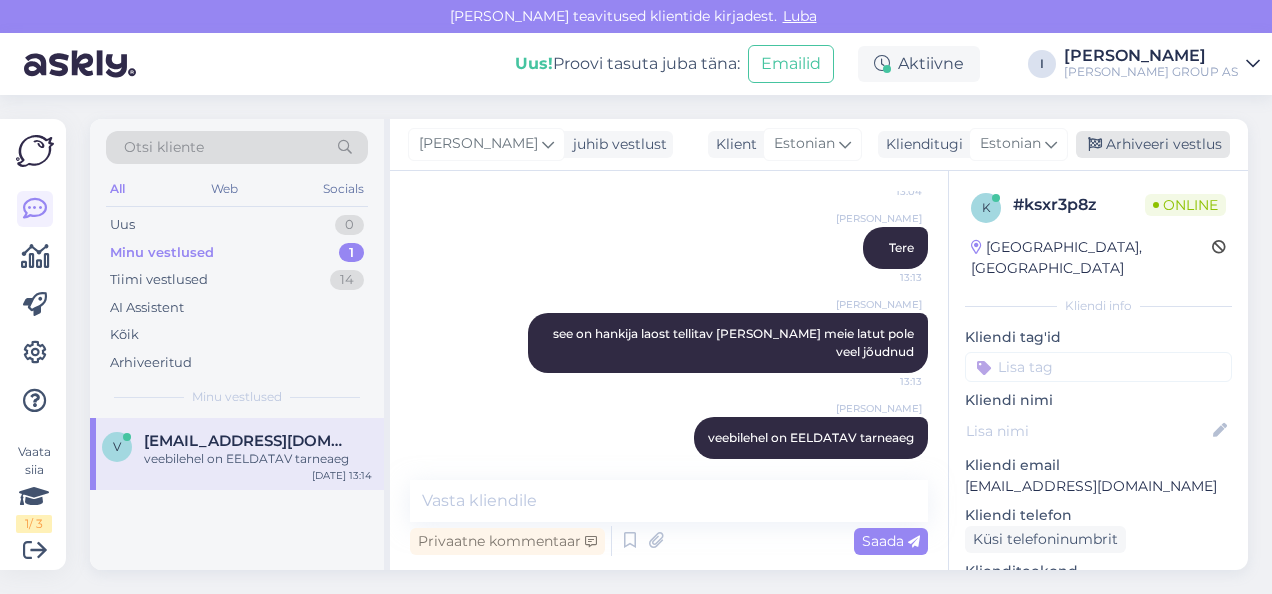 click on "Arhiveeri vestlus" at bounding box center [1153, 144] 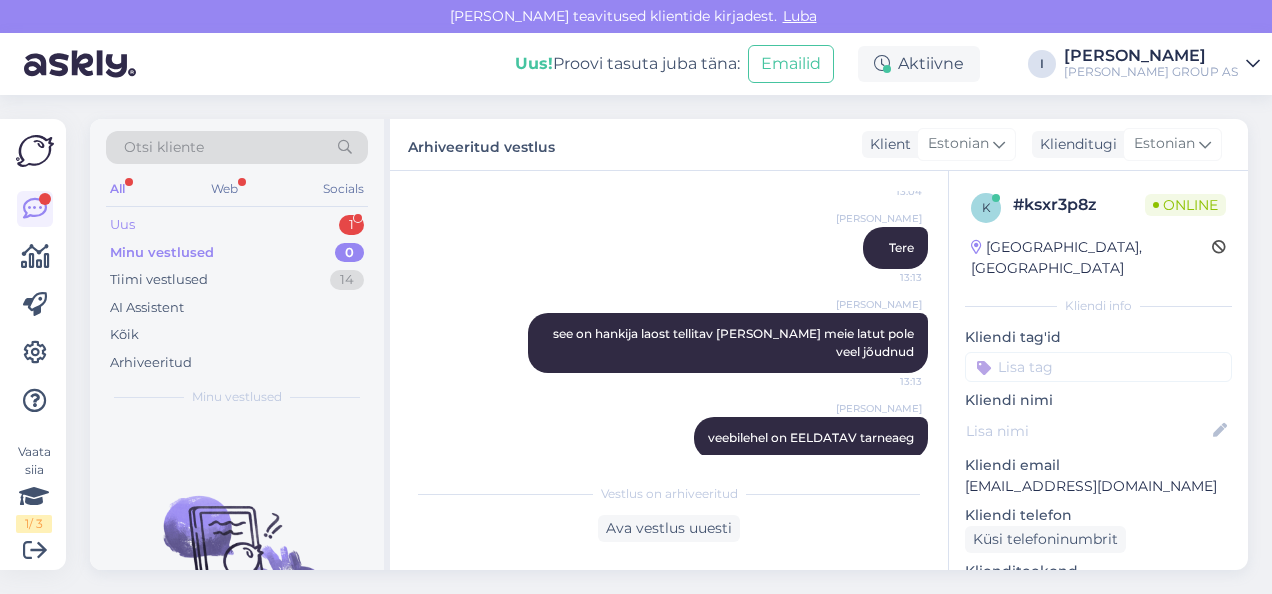 click on "Uus 1" at bounding box center [237, 225] 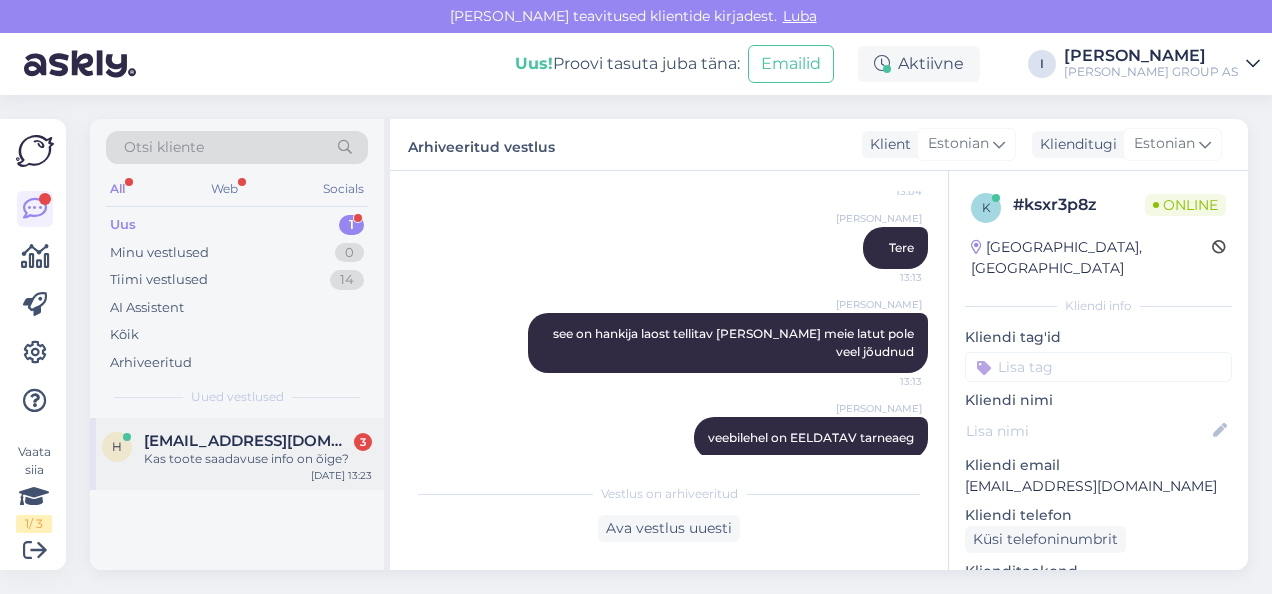 click on "Kas toote saadavuse info on õige?" at bounding box center [258, 459] 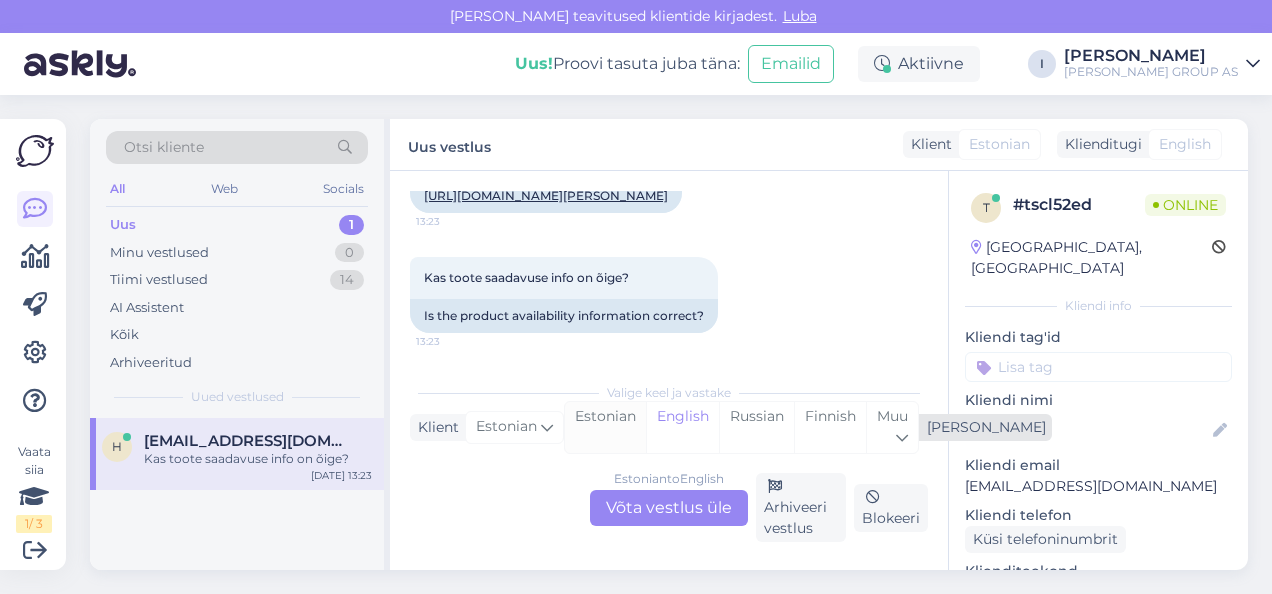 click on "Estonian" at bounding box center (605, 427) 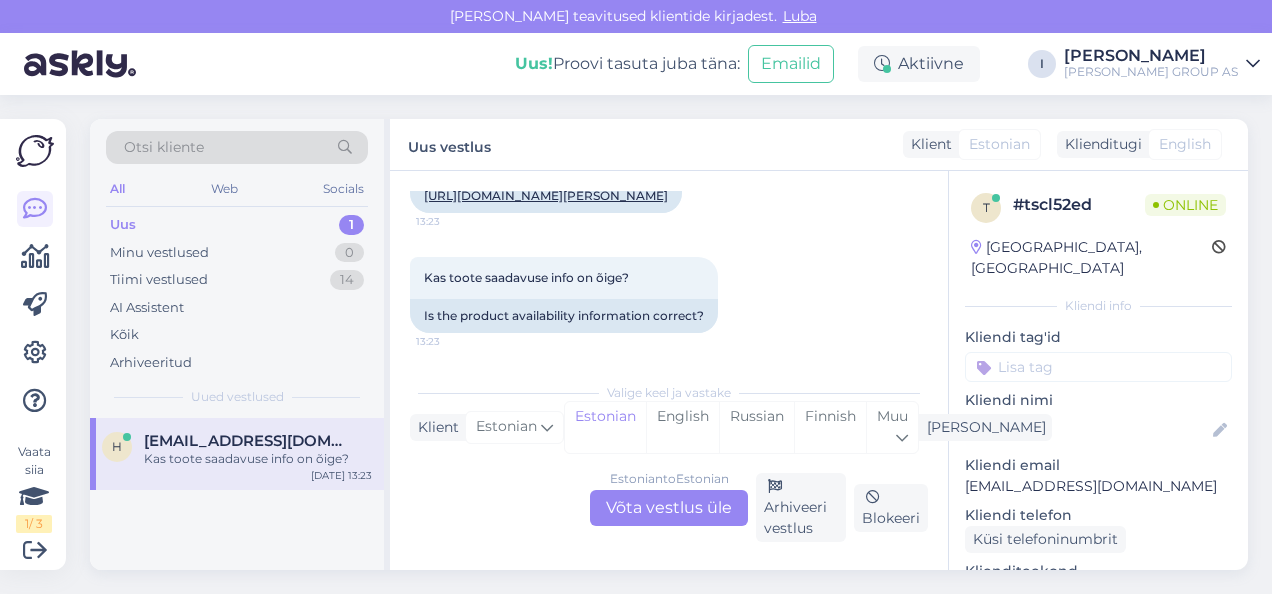 click on "Estonian  to  Estonian Võta vestlus üle" at bounding box center [669, 508] 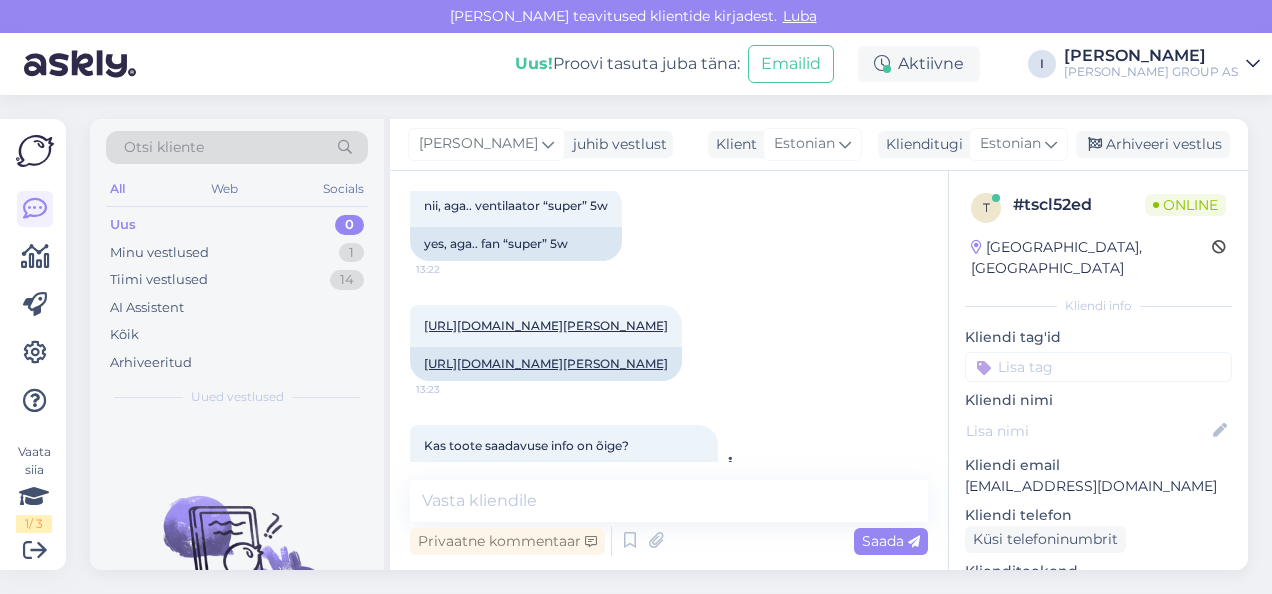 scroll, scrollTop: 760, scrollLeft: 0, axis: vertical 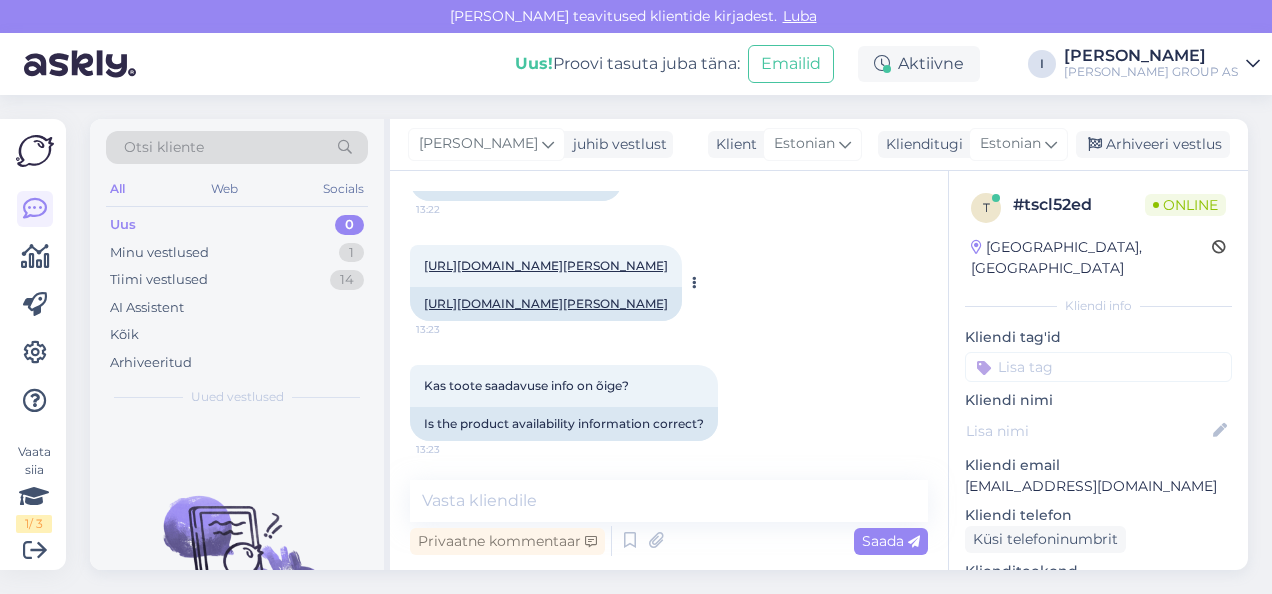click on "https://www.bauhof.ee/et/p/754546/ventilaator-mini-5w" at bounding box center [546, 303] 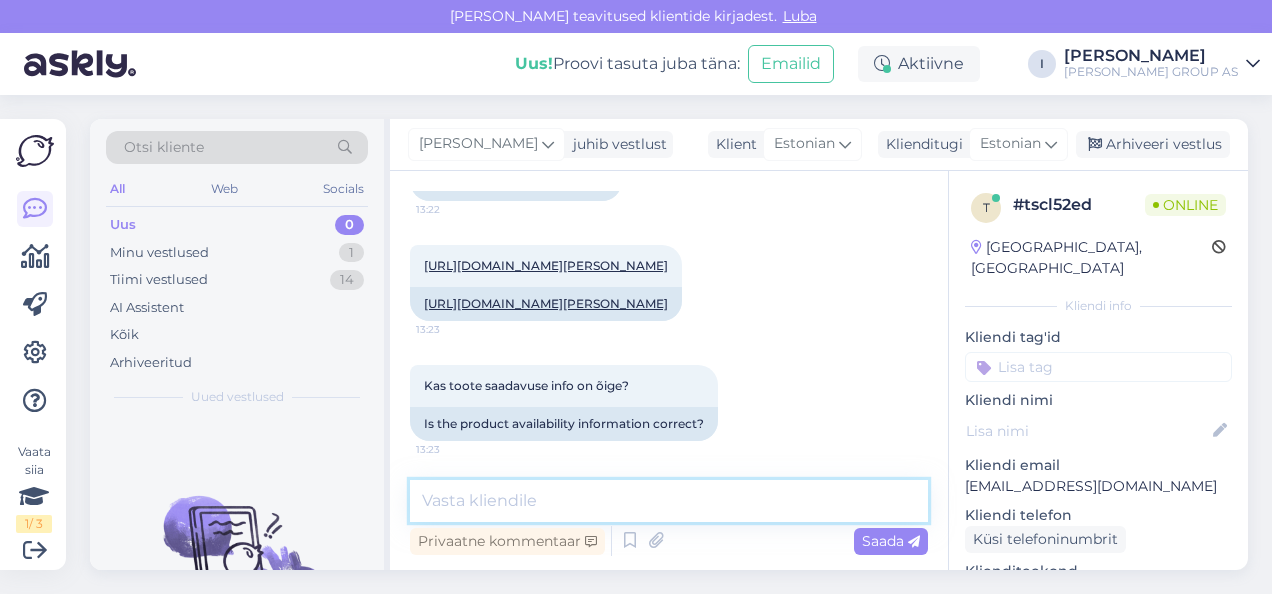 click at bounding box center [669, 501] 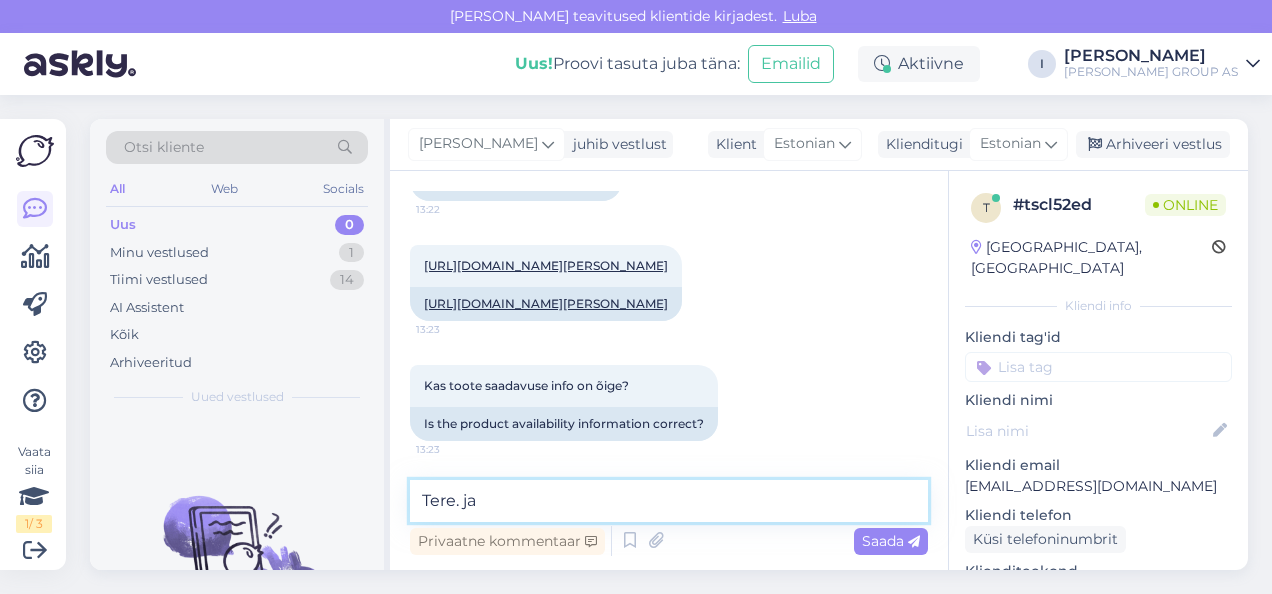 type on "Tere. jah" 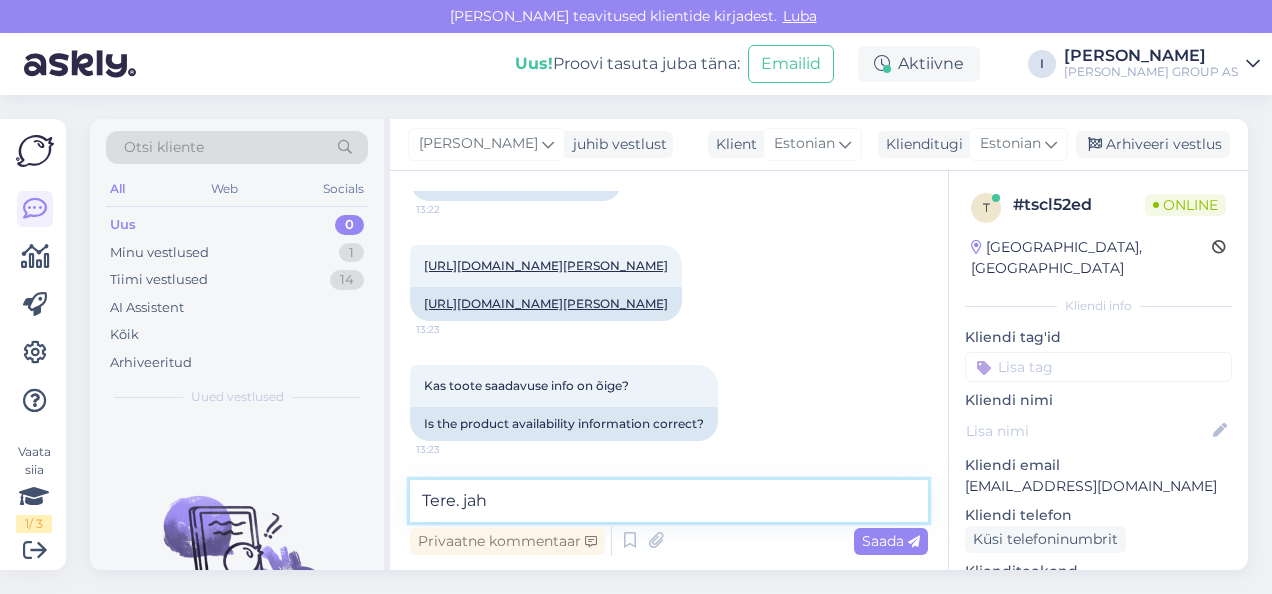 type 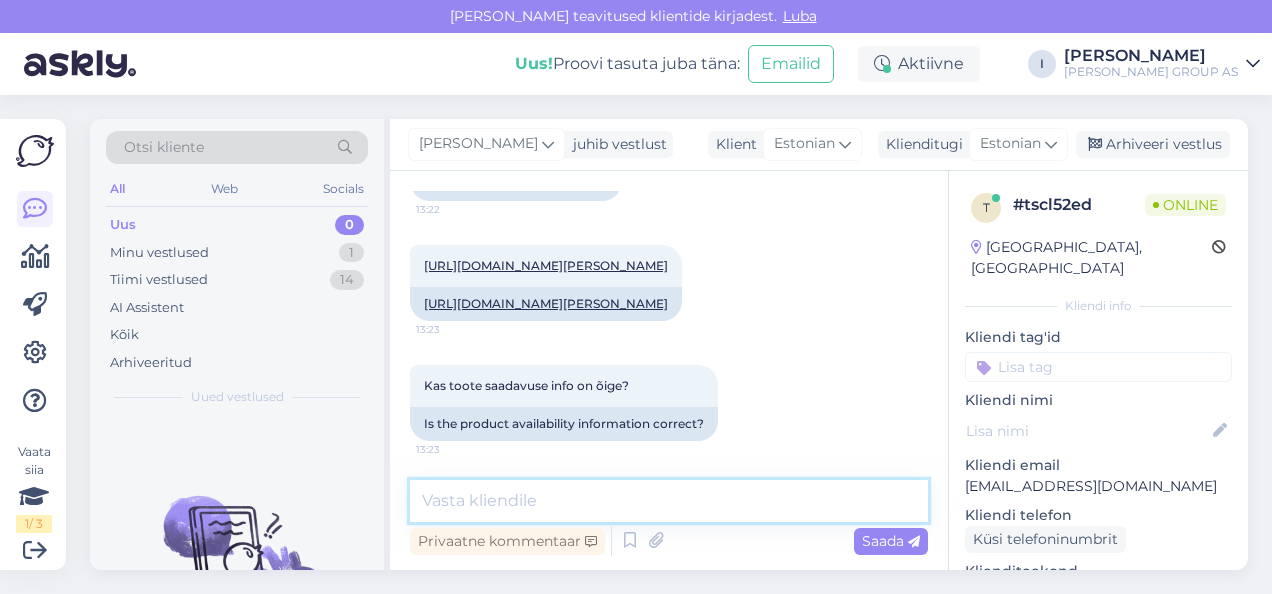 scroll, scrollTop: 846, scrollLeft: 0, axis: vertical 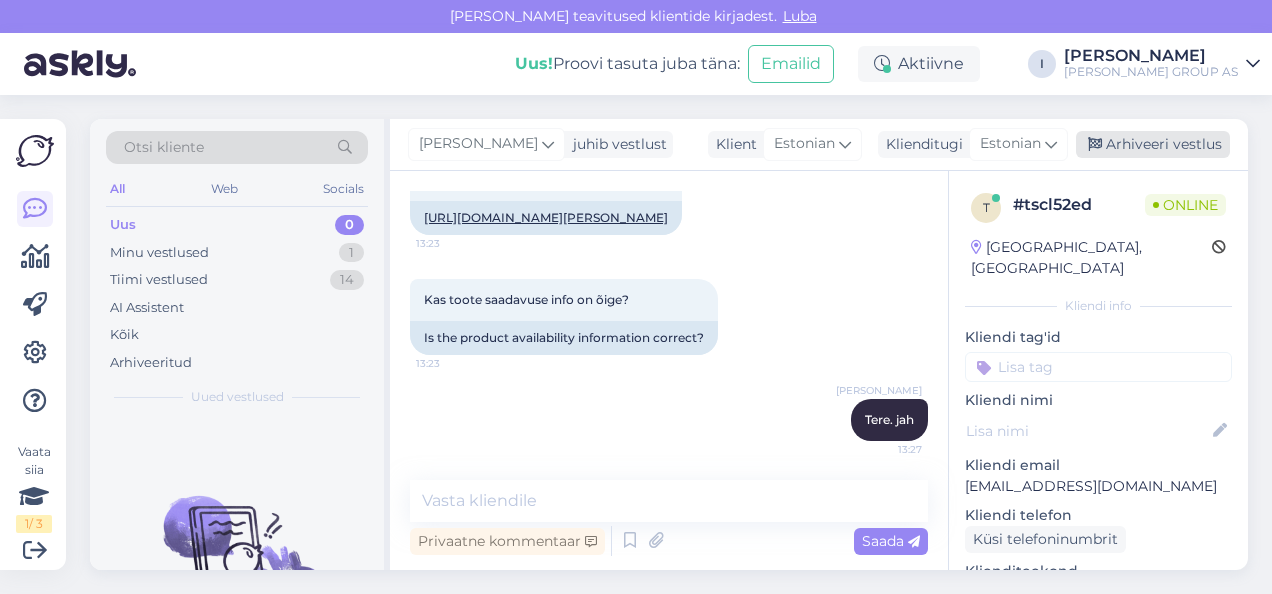 click on "Arhiveeri vestlus" at bounding box center [1153, 144] 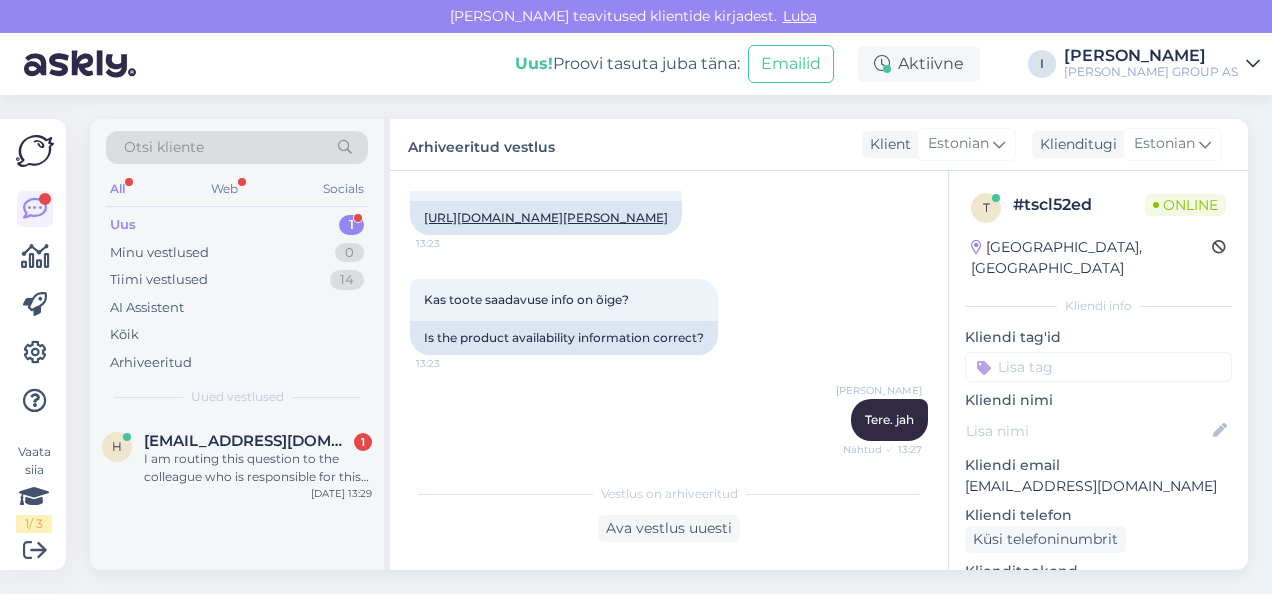 scroll, scrollTop: 1166, scrollLeft: 0, axis: vertical 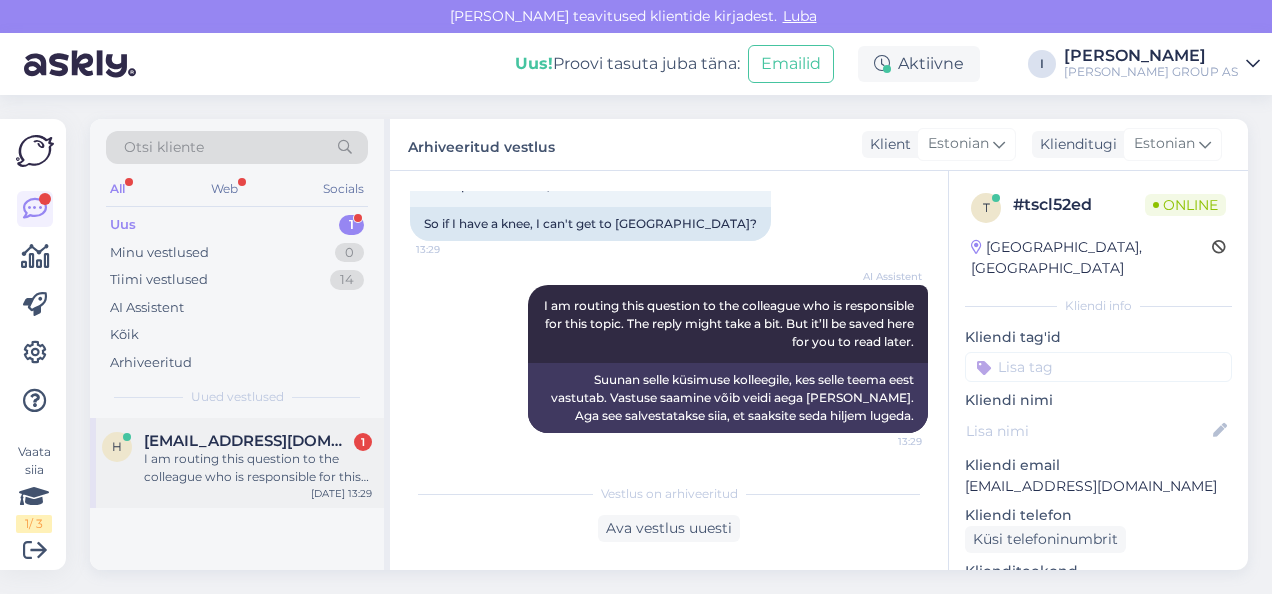 click on "helenchikk@hotmail.com" at bounding box center [248, 441] 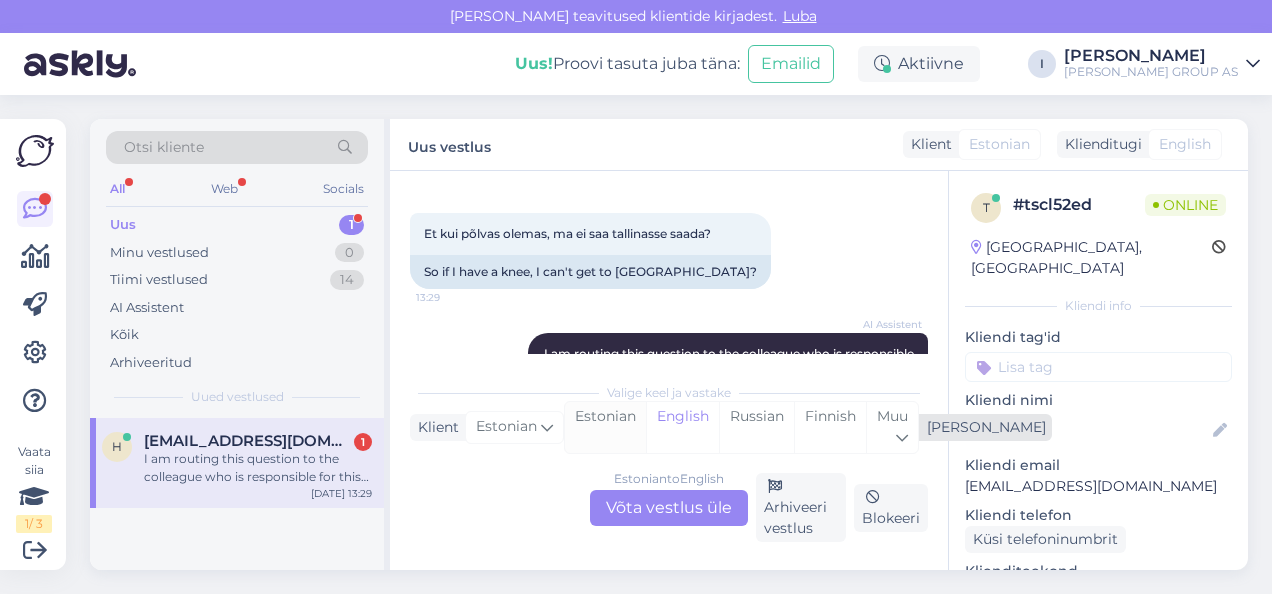 click on "Estonian" at bounding box center [605, 427] 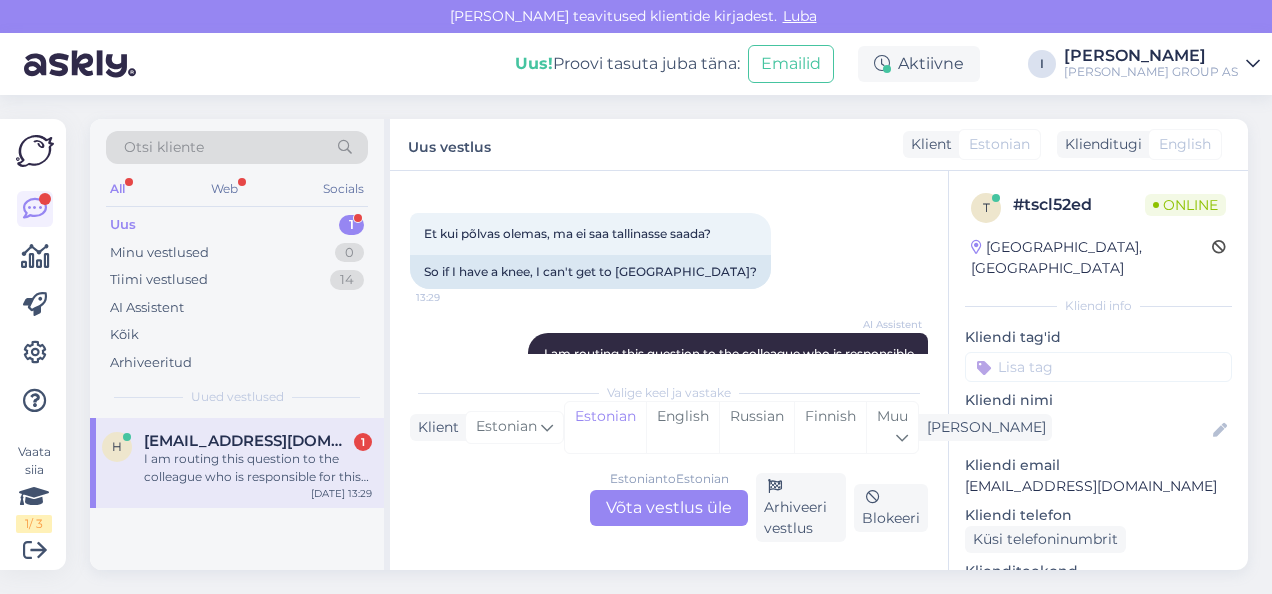 click on "Estonian  to  Estonian Võta vestlus üle" at bounding box center (669, 508) 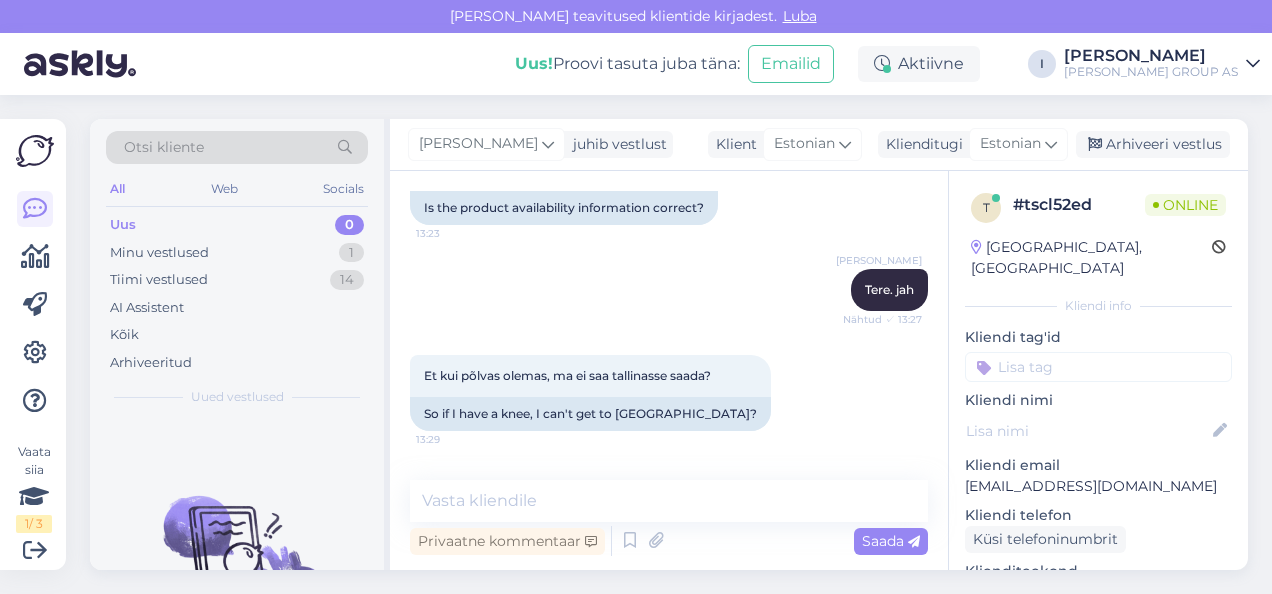 scroll, scrollTop: 1118, scrollLeft: 0, axis: vertical 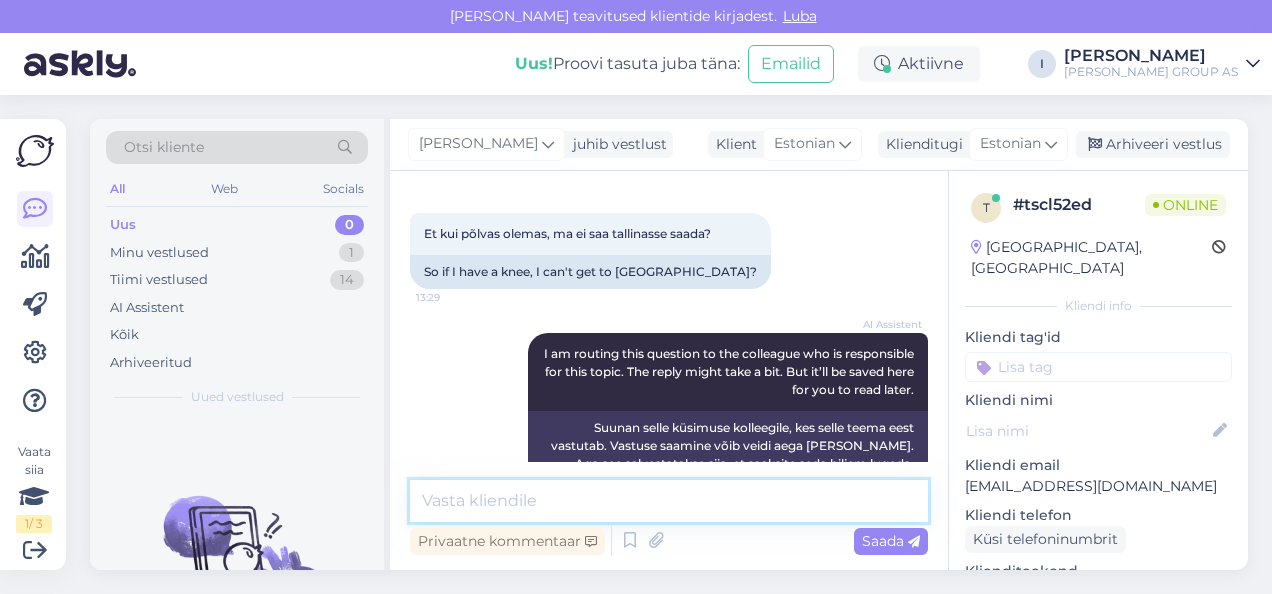click at bounding box center (669, 501) 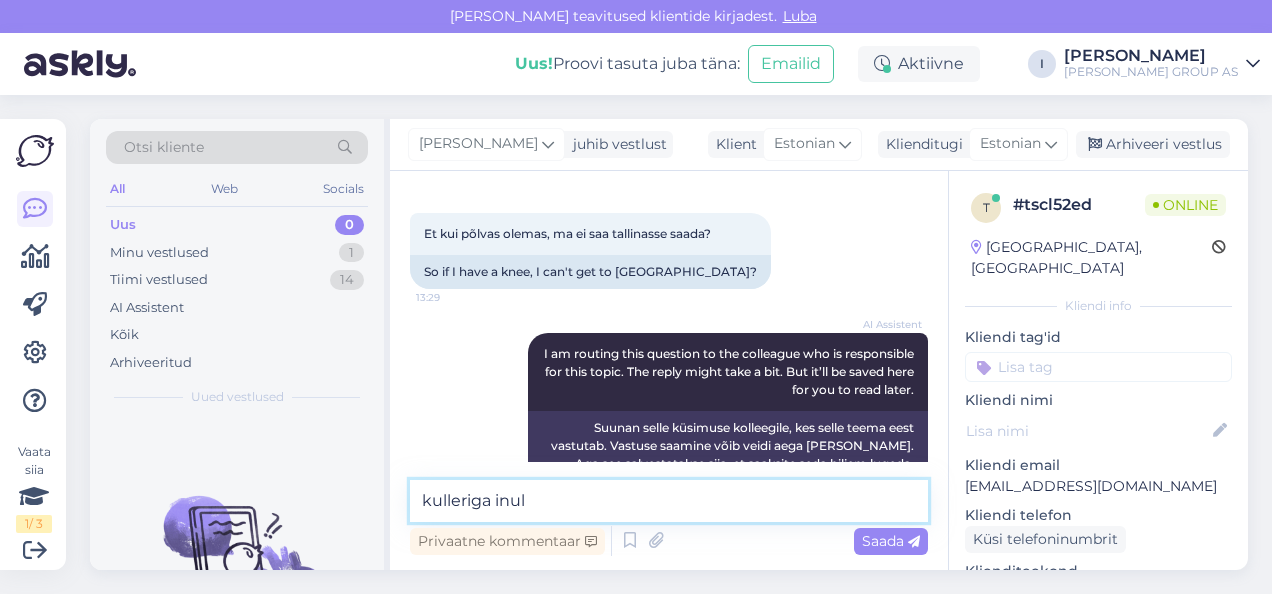 type on "kulleriga inult" 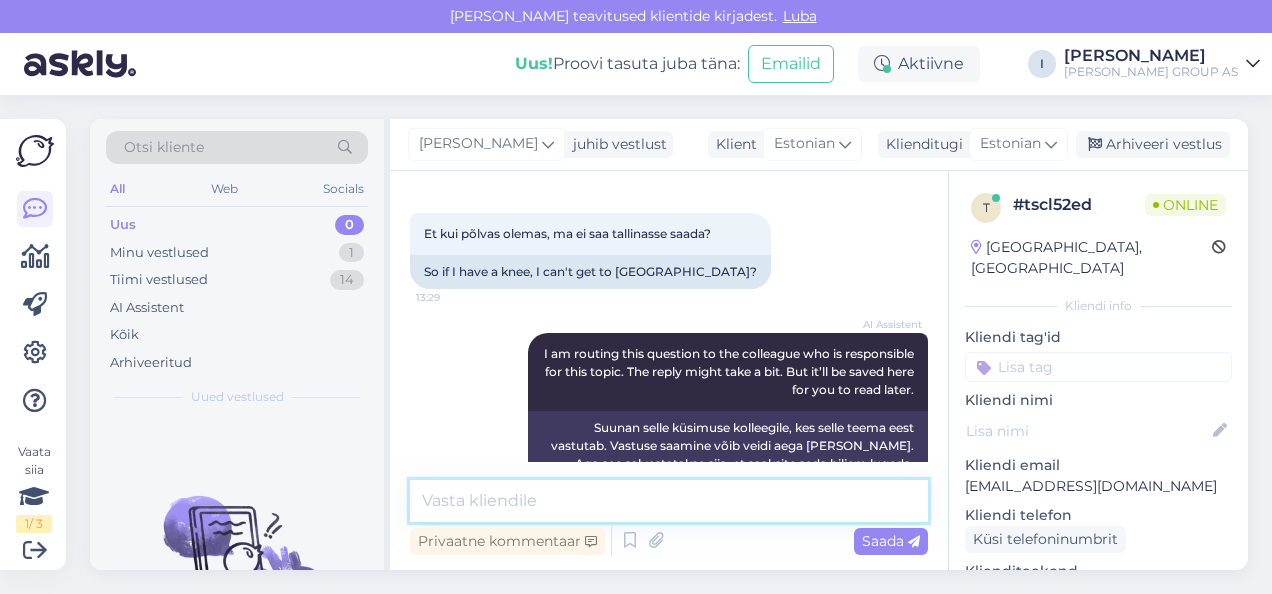 scroll, scrollTop: 1244, scrollLeft: 0, axis: vertical 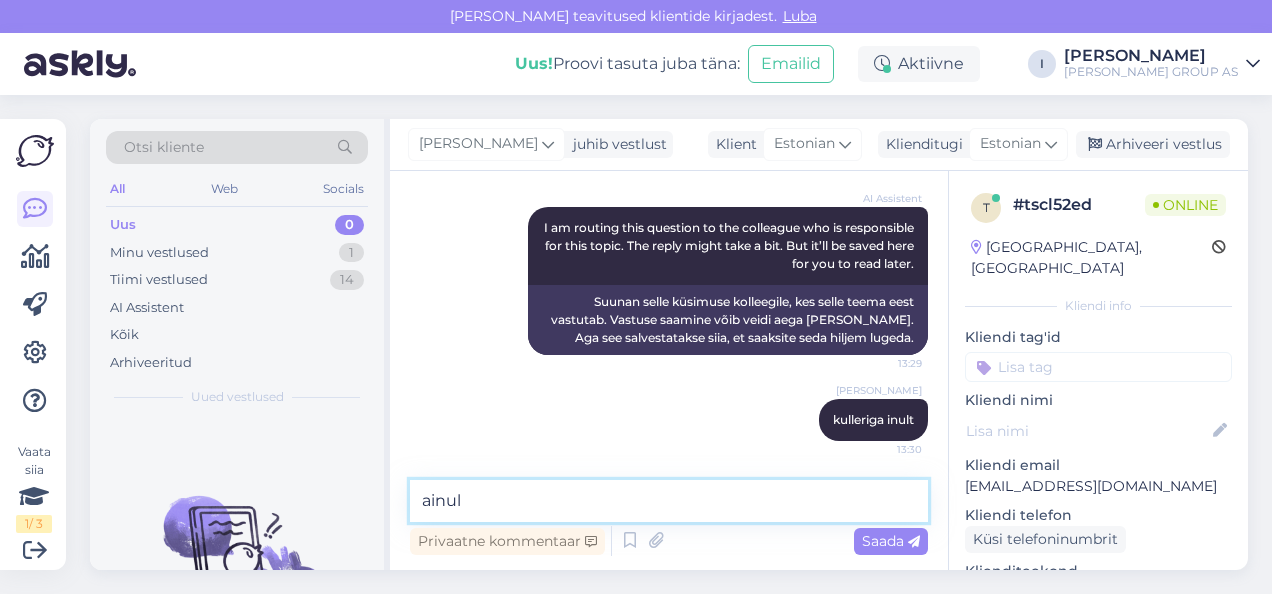 type on "ainult" 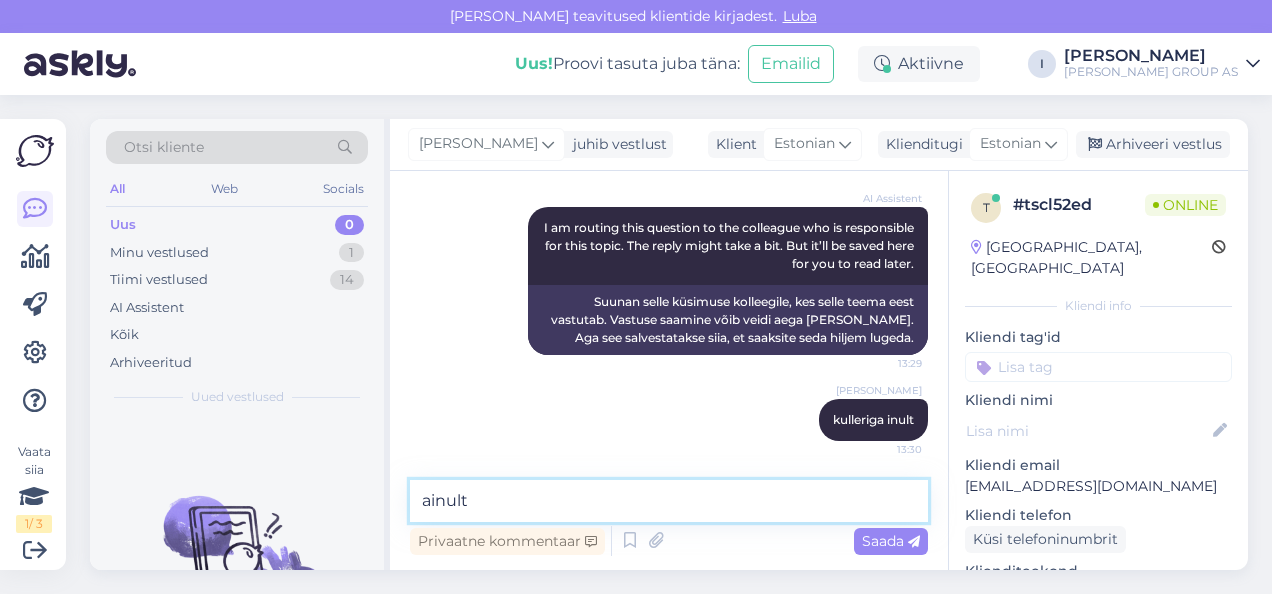 type 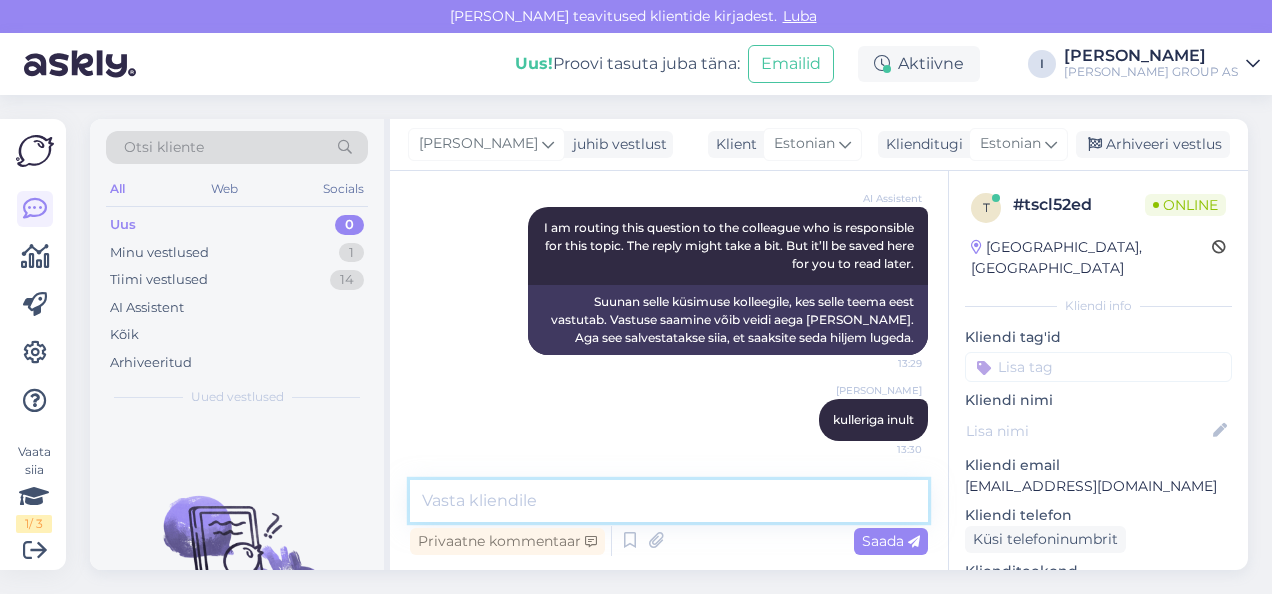 scroll, scrollTop: 1330, scrollLeft: 0, axis: vertical 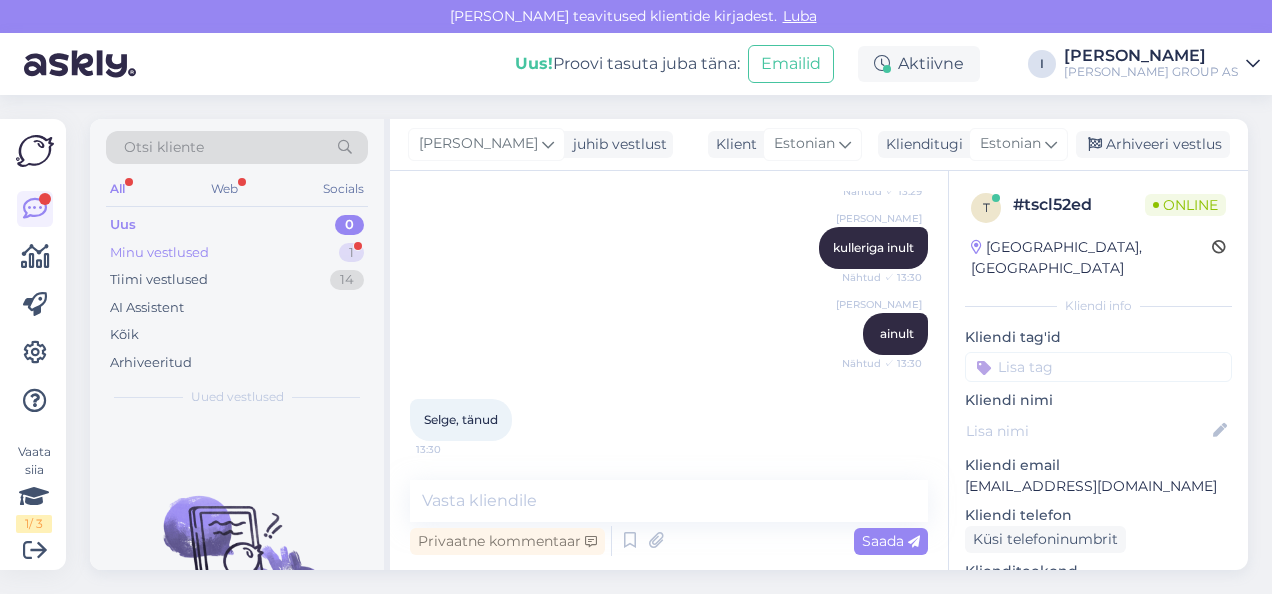 click on "Minu vestlused" at bounding box center [159, 253] 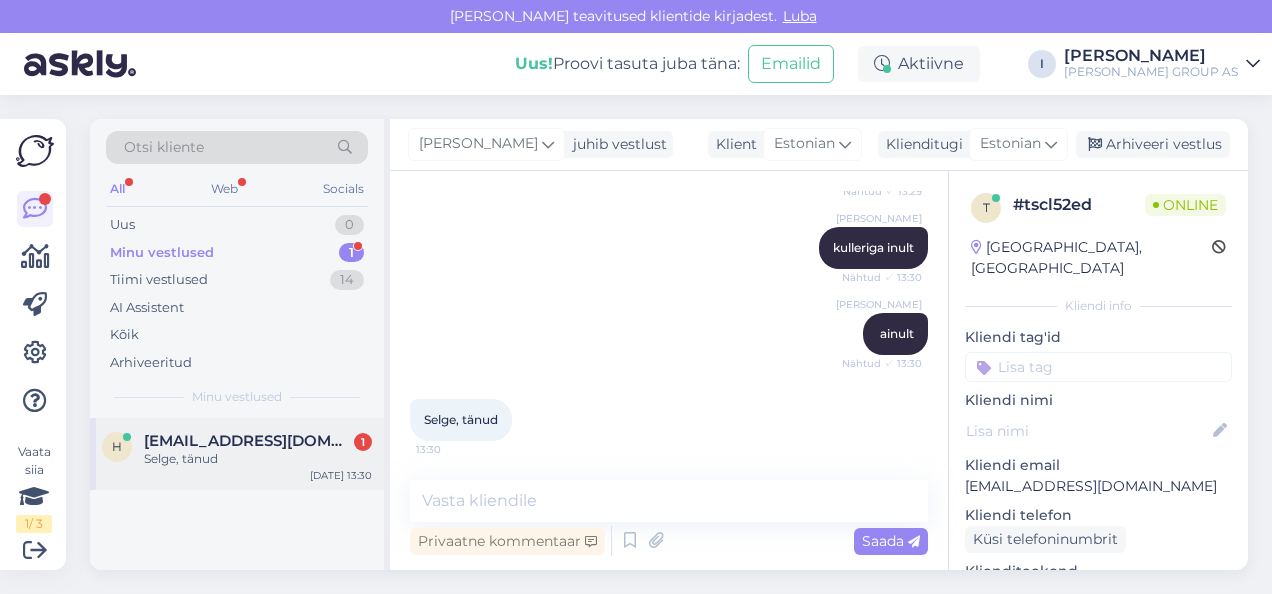click on "h helenchikk@hotmail.com 1 Selge, tänud Jul 30 13:30" at bounding box center (237, 454) 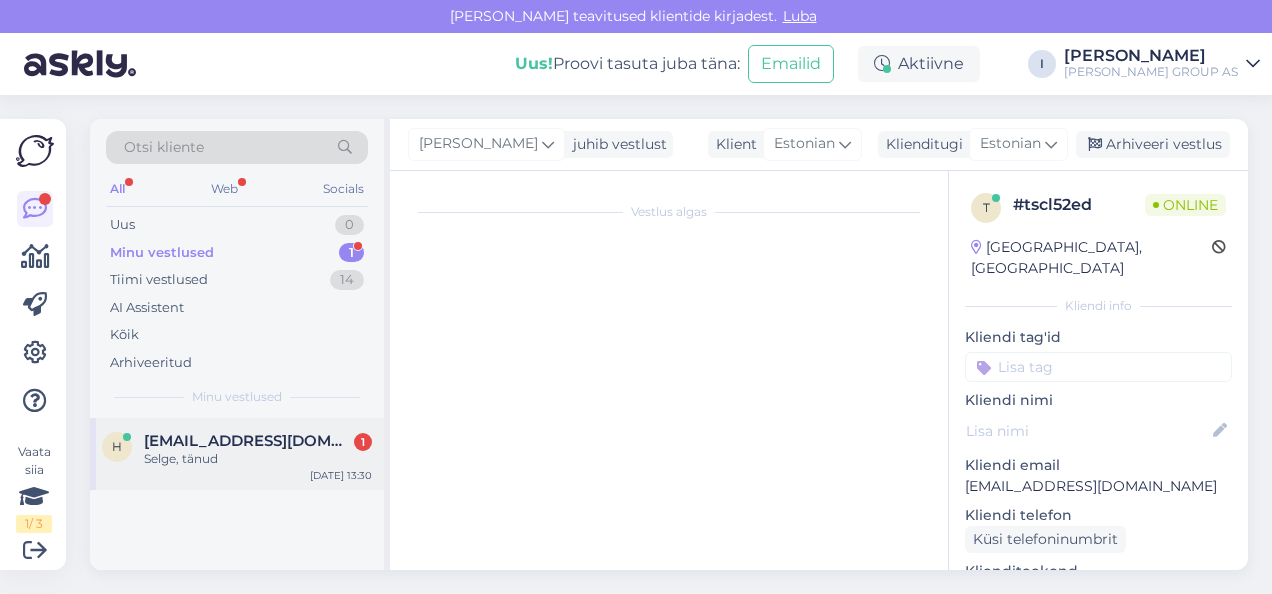 scroll, scrollTop: 1416, scrollLeft: 0, axis: vertical 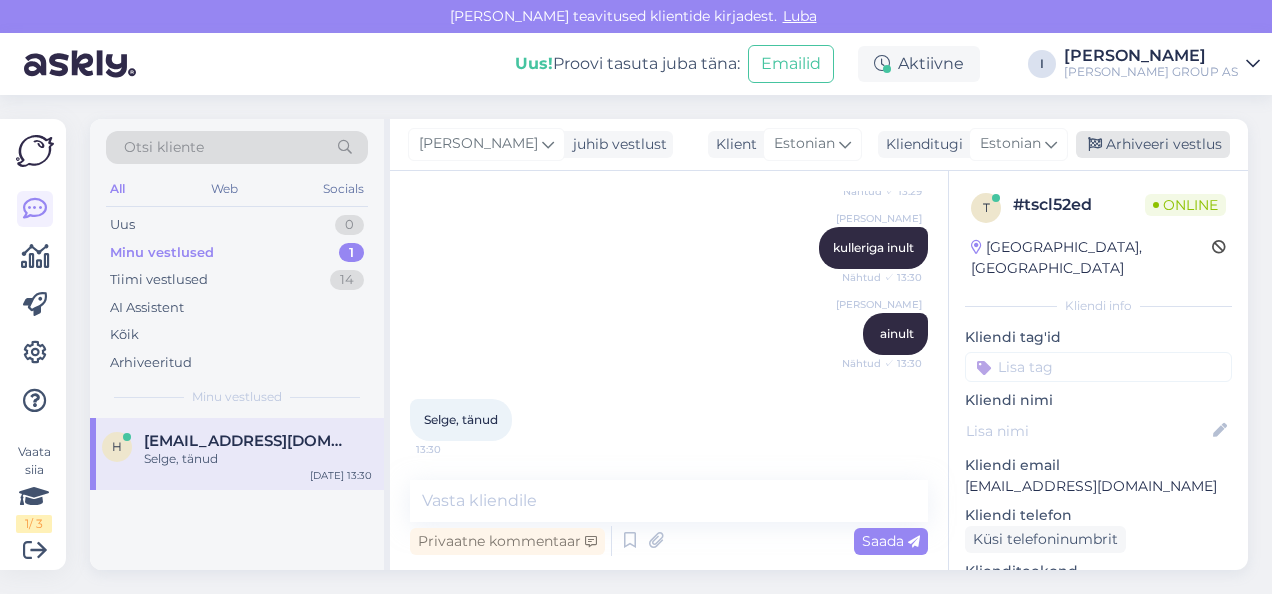click on "Arhiveeri vestlus" at bounding box center [1153, 144] 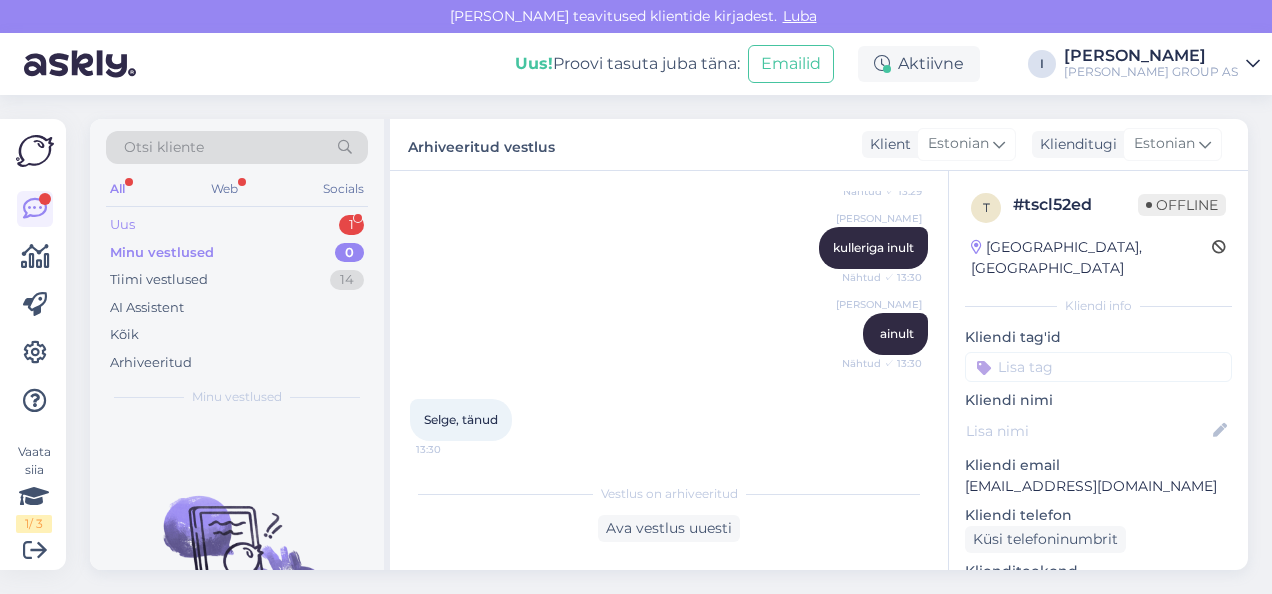 click on "Uus 1" at bounding box center (237, 225) 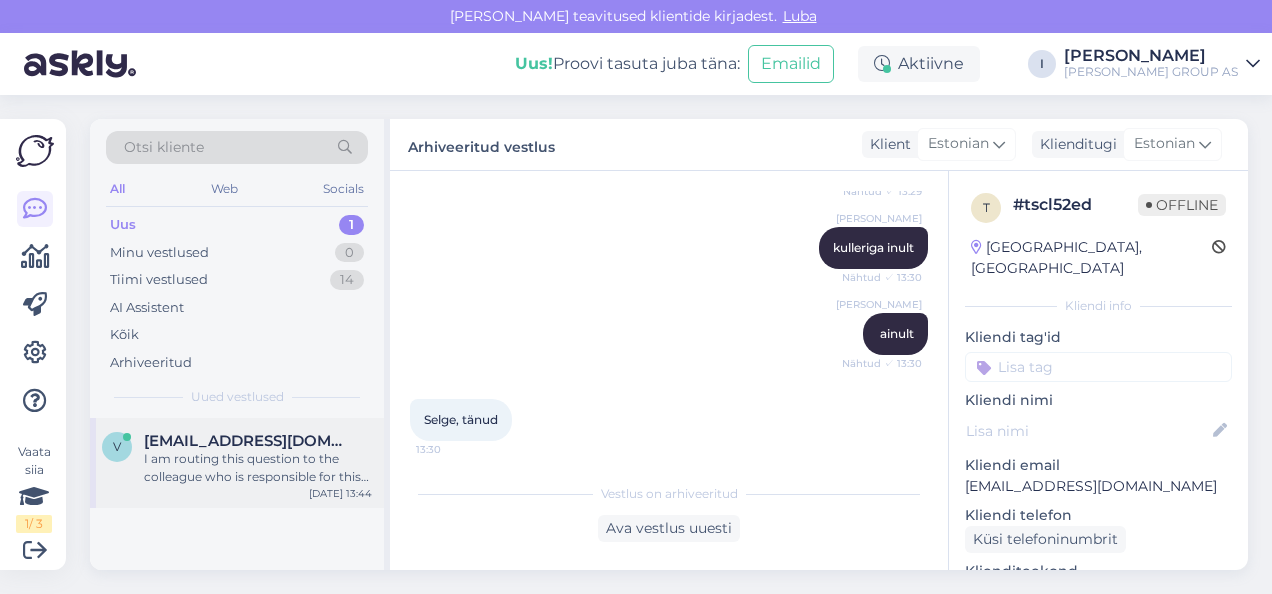 click on "I am routing this question to the colleague who is responsible for this topic. The reply might take a bit. But it’ll be saved here for you to read later." at bounding box center [258, 468] 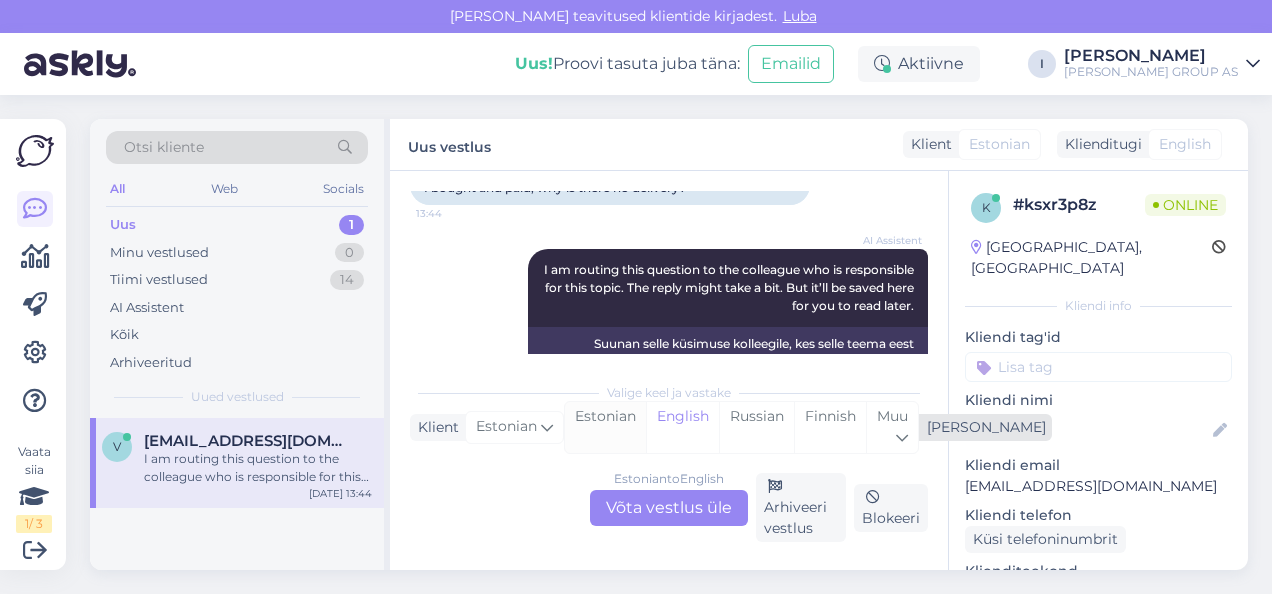 click on "Estonian" at bounding box center (605, 427) 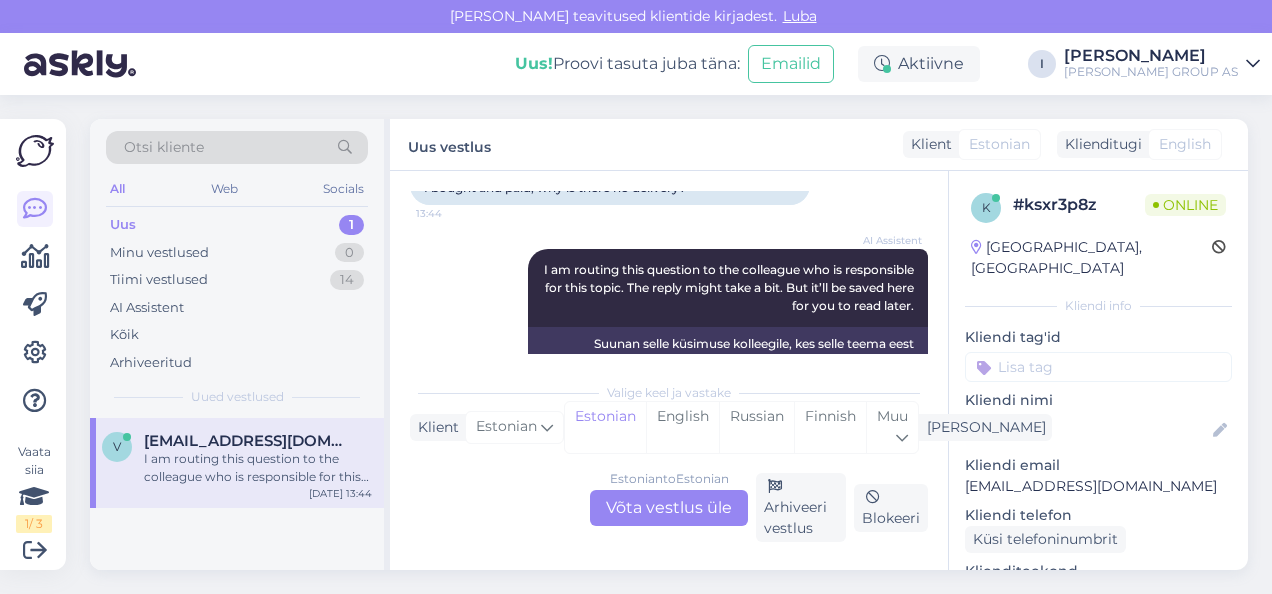 click on "Estonian  to  Estonian Võta vestlus üle" at bounding box center (669, 508) 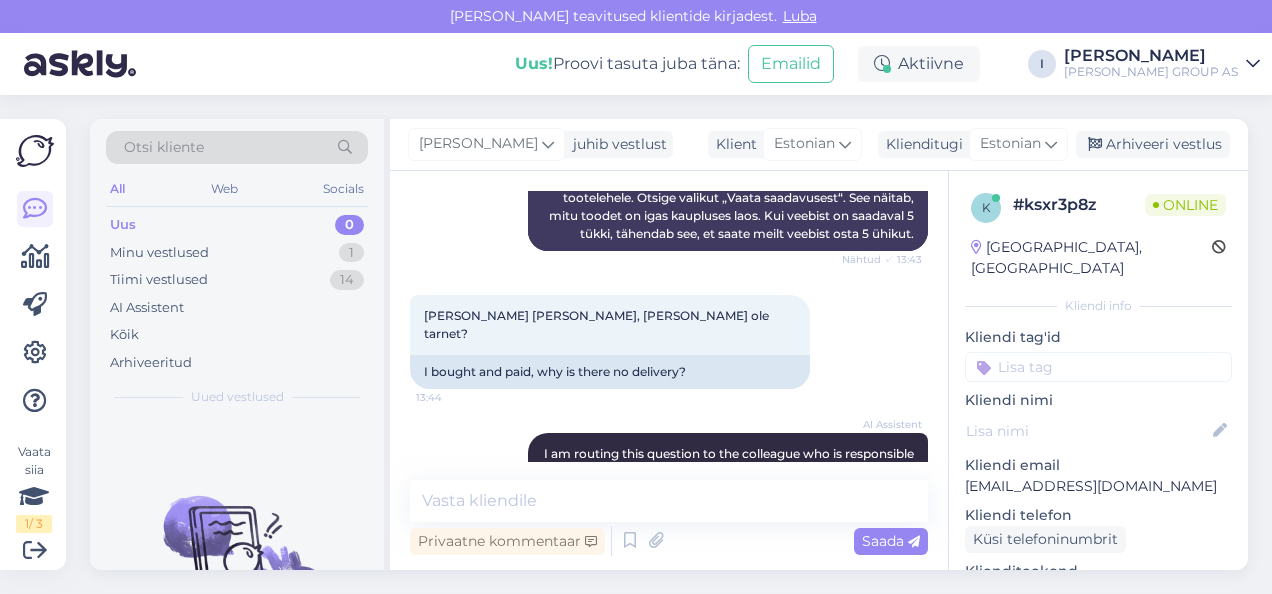 scroll, scrollTop: 1096, scrollLeft: 0, axis: vertical 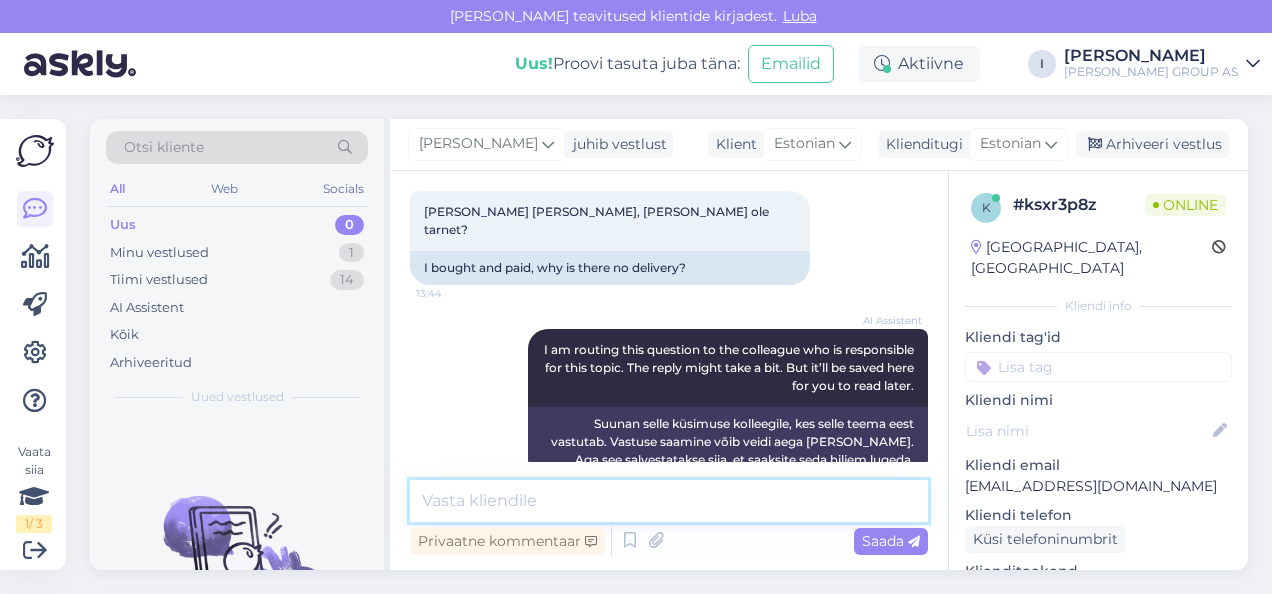 click at bounding box center (669, 501) 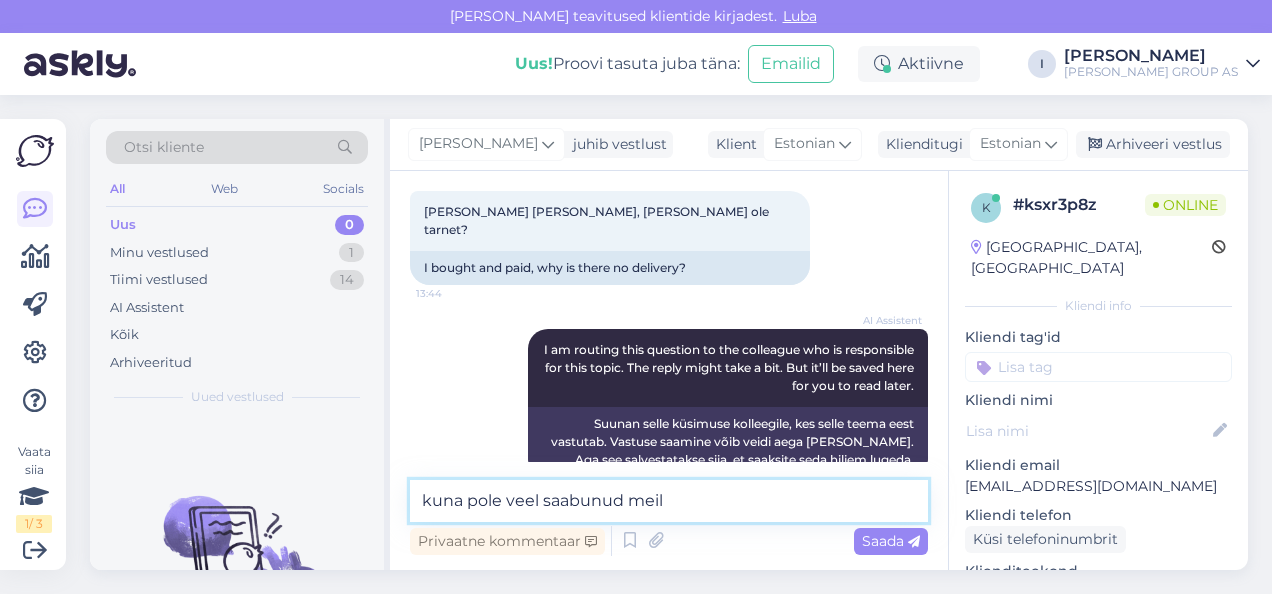 type on "kuna pole veel saabunud meile" 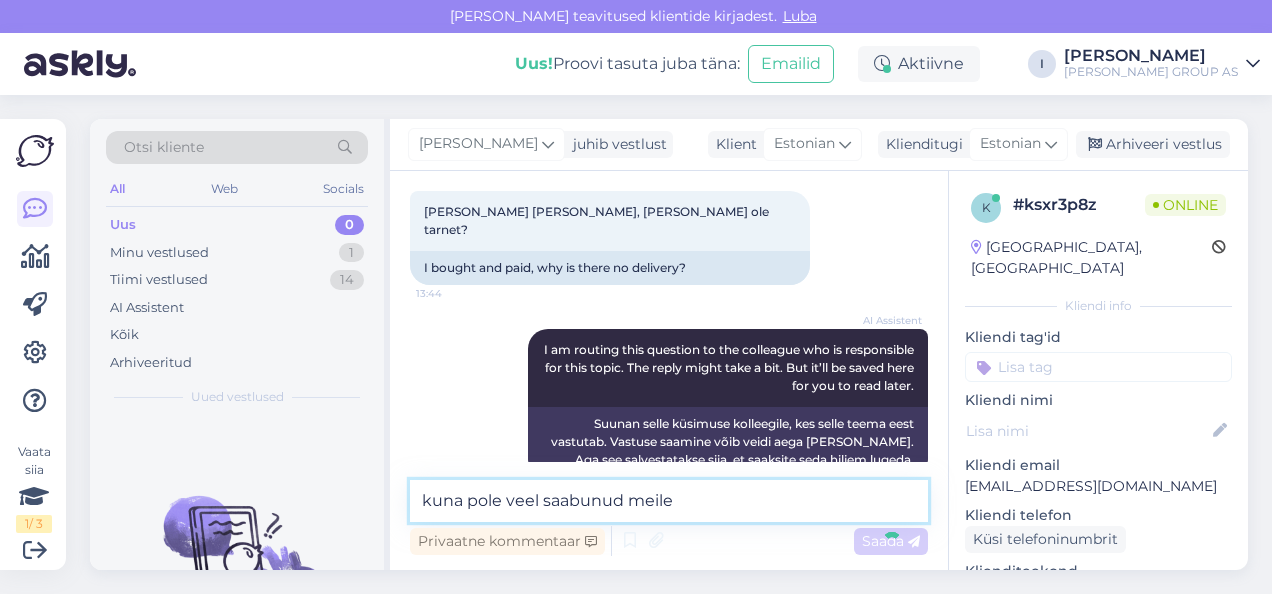 type 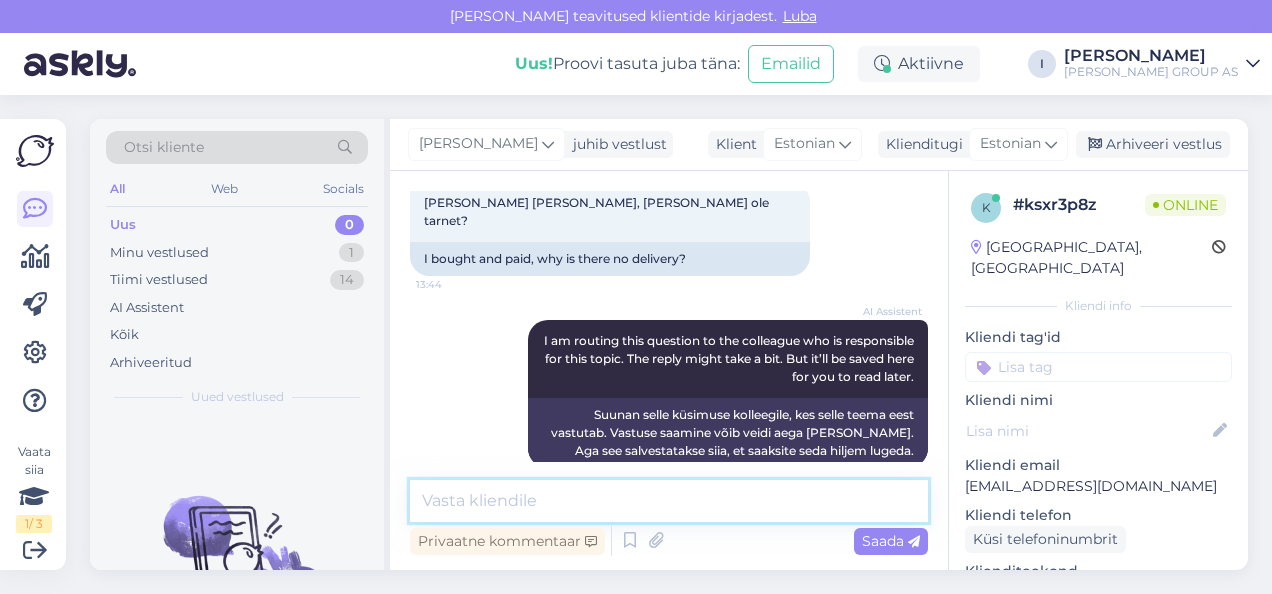 scroll, scrollTop: 1182, scrollLeft: 0, axis: vertical 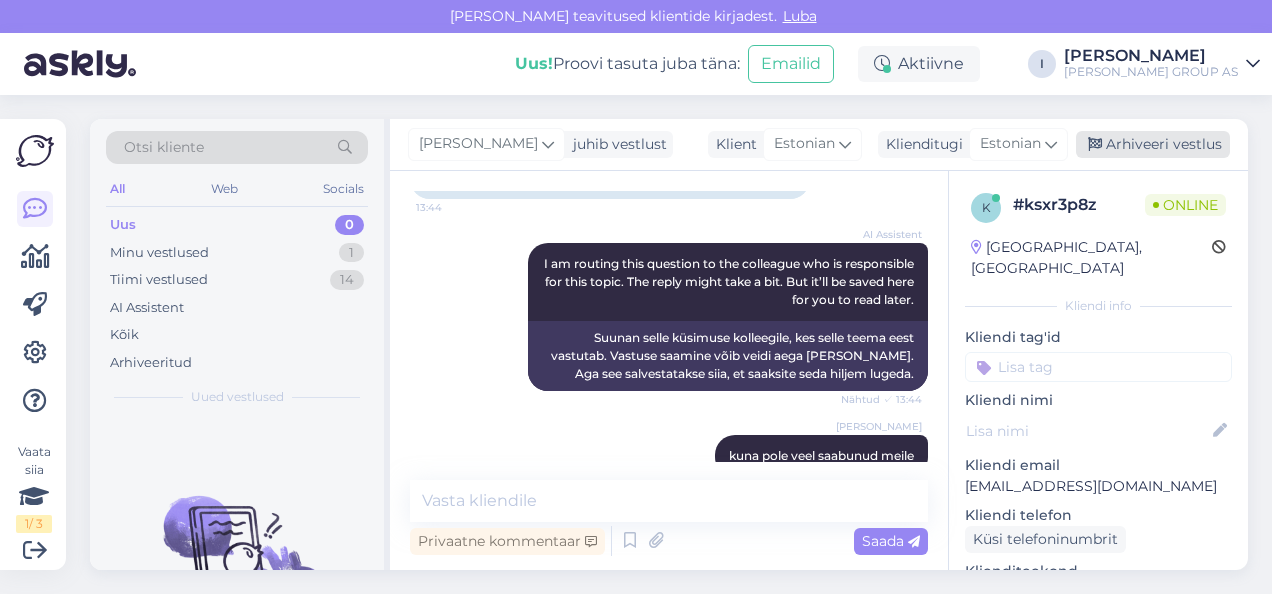click on "Arhiveeri vestlus" at bounding box center (1153, 144) 